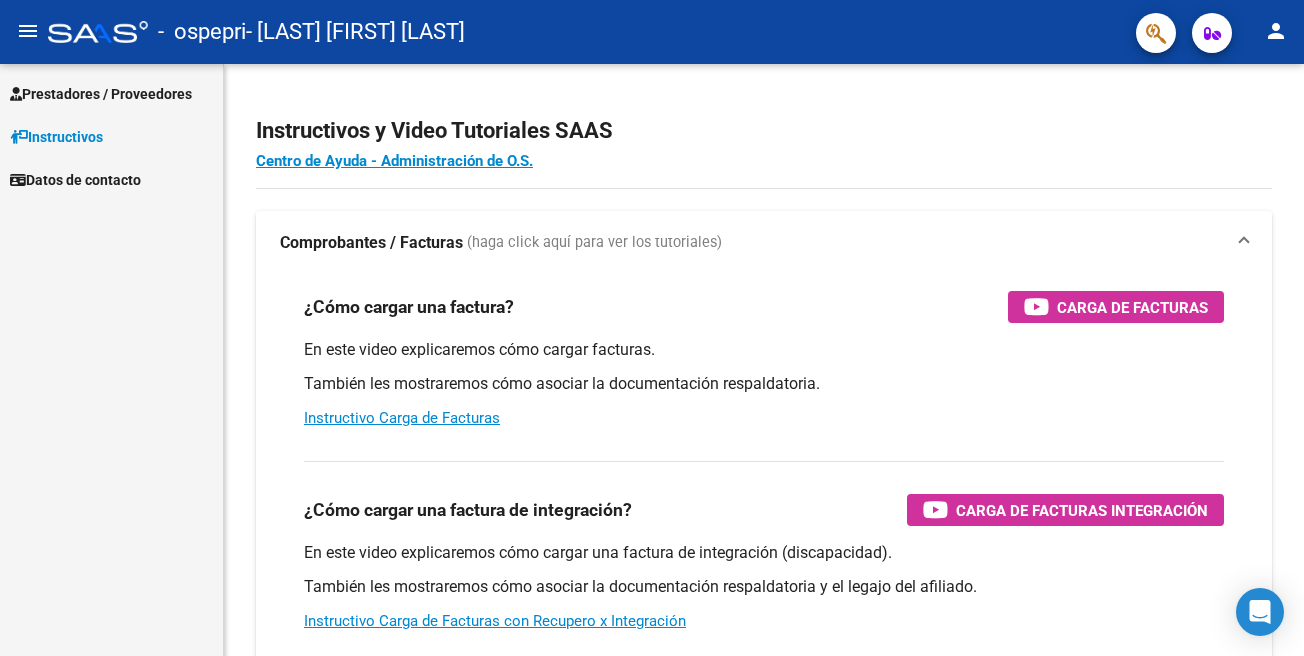 scroll, scrollTop: 0, scrollLeft: 0, axis: both 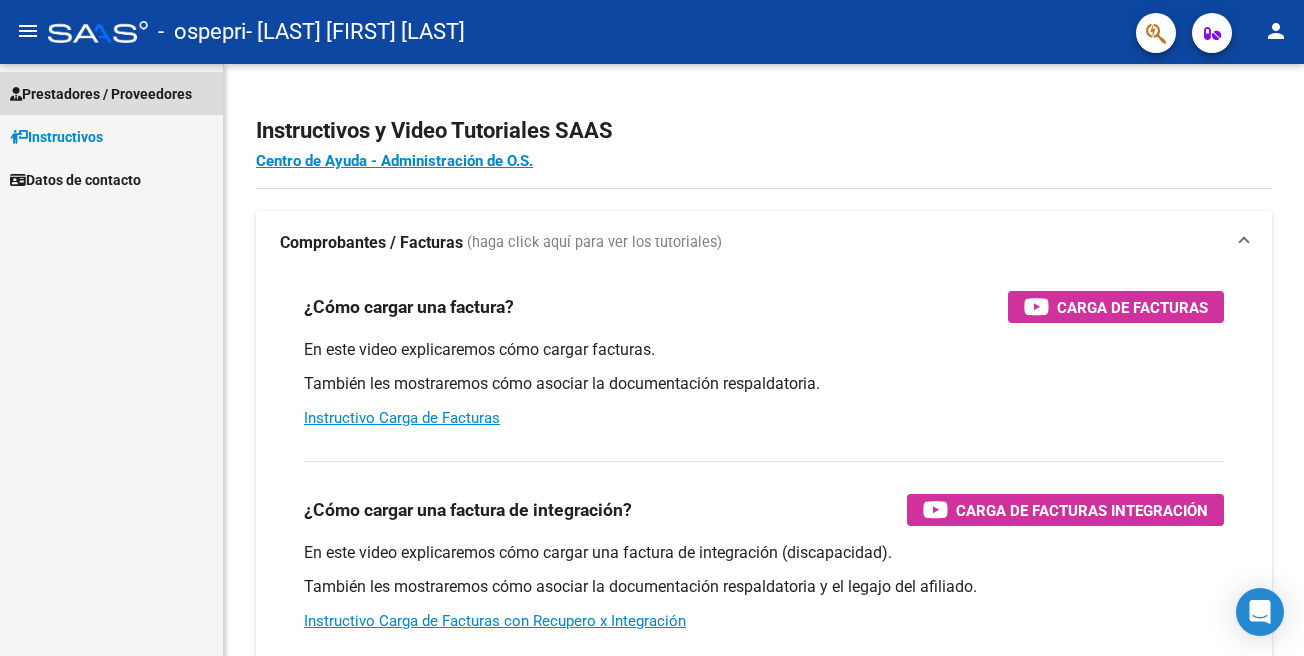 click on "Prestadores / Proveedores" at bounding box center (111, 93) 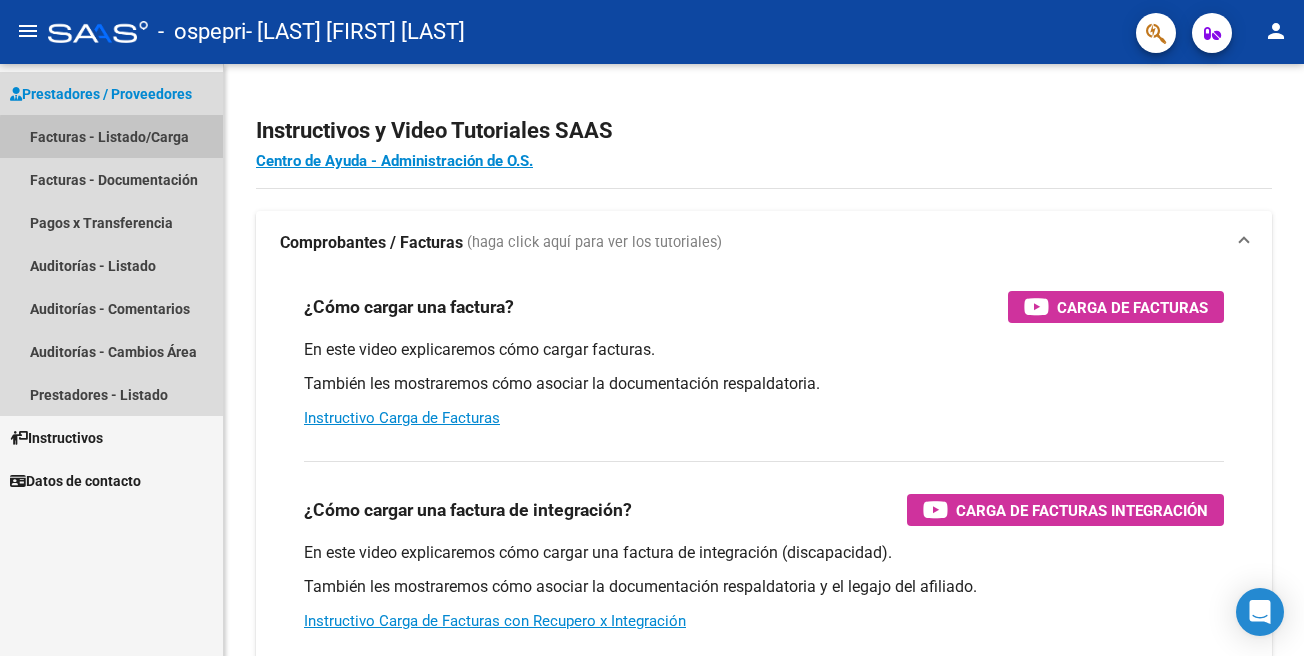 click on "Facturas - Listado/Carga" at bounding box center (111, 136) 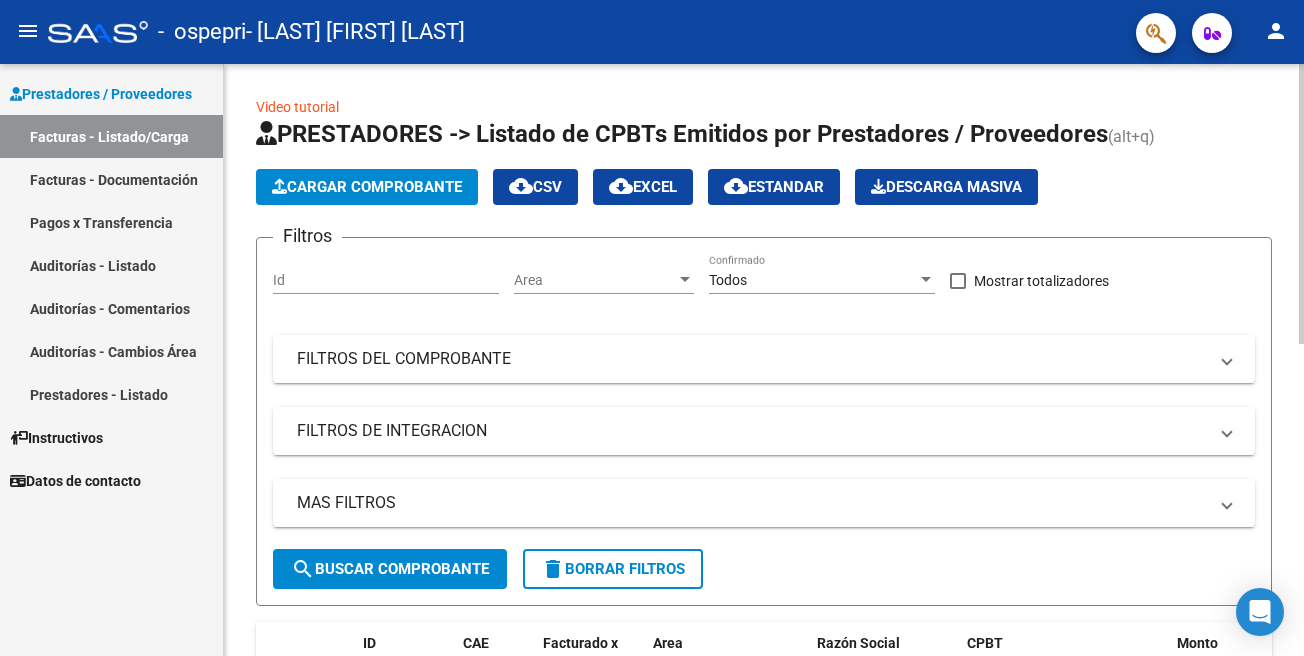 click on "Cargar Comprobante" 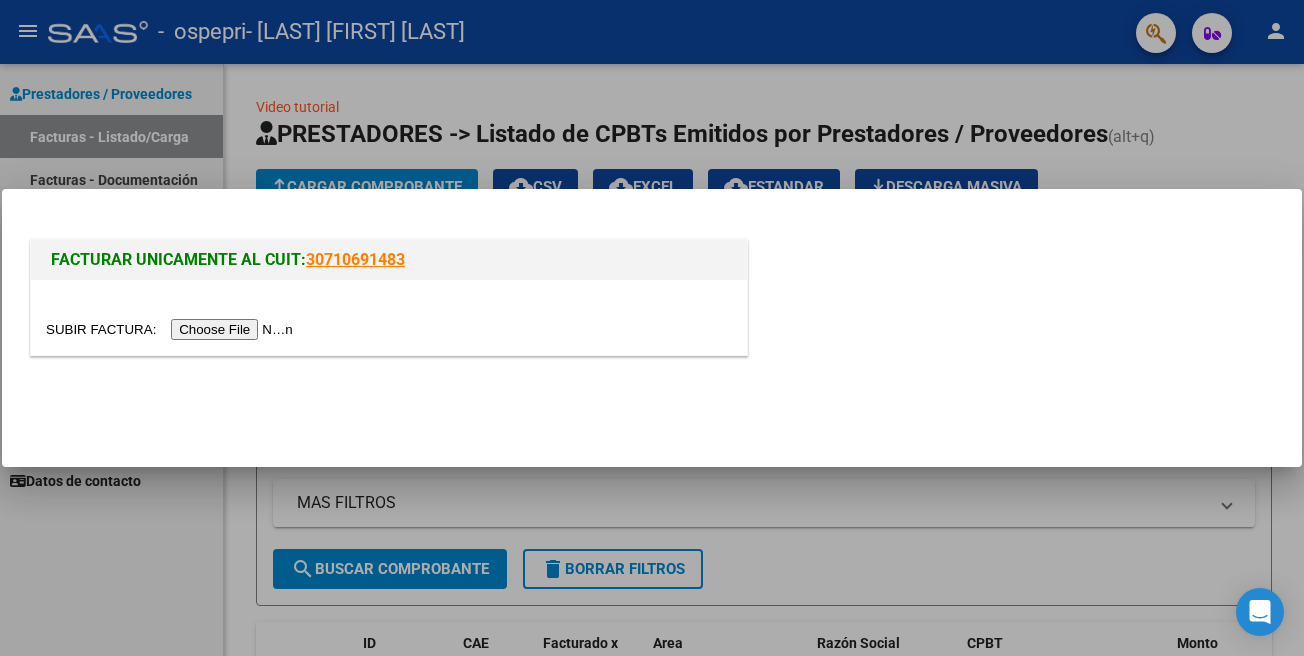 click at bounding box center (172, 329) 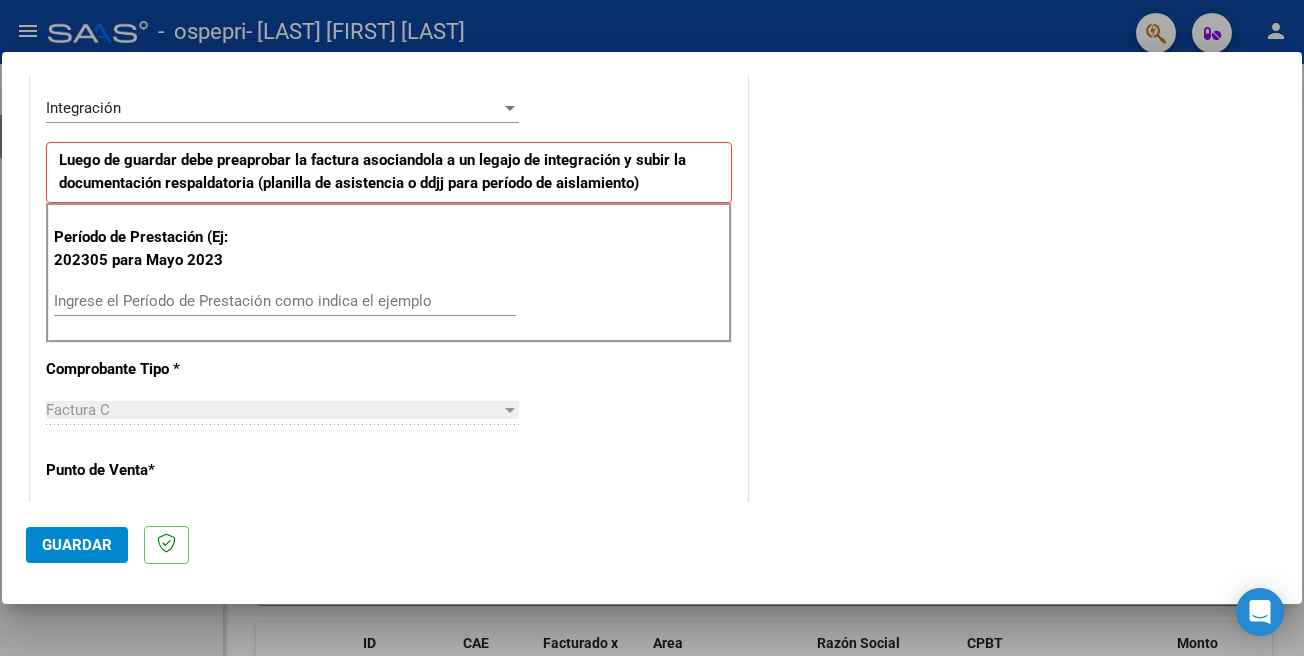scroll, scrollTop: 481, scrollLeft: 0, axis: vertical 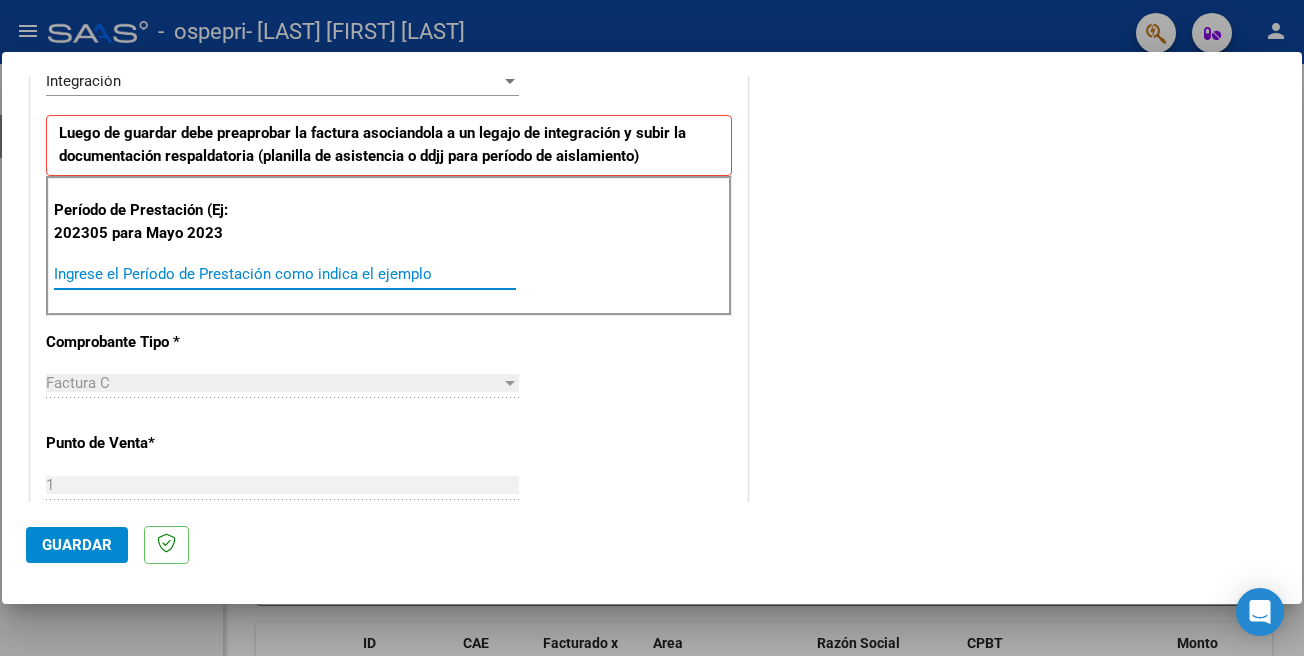 click on "Ingrese el Período de Prestación como indica el ejemplo" at bounding box center [285, 274] 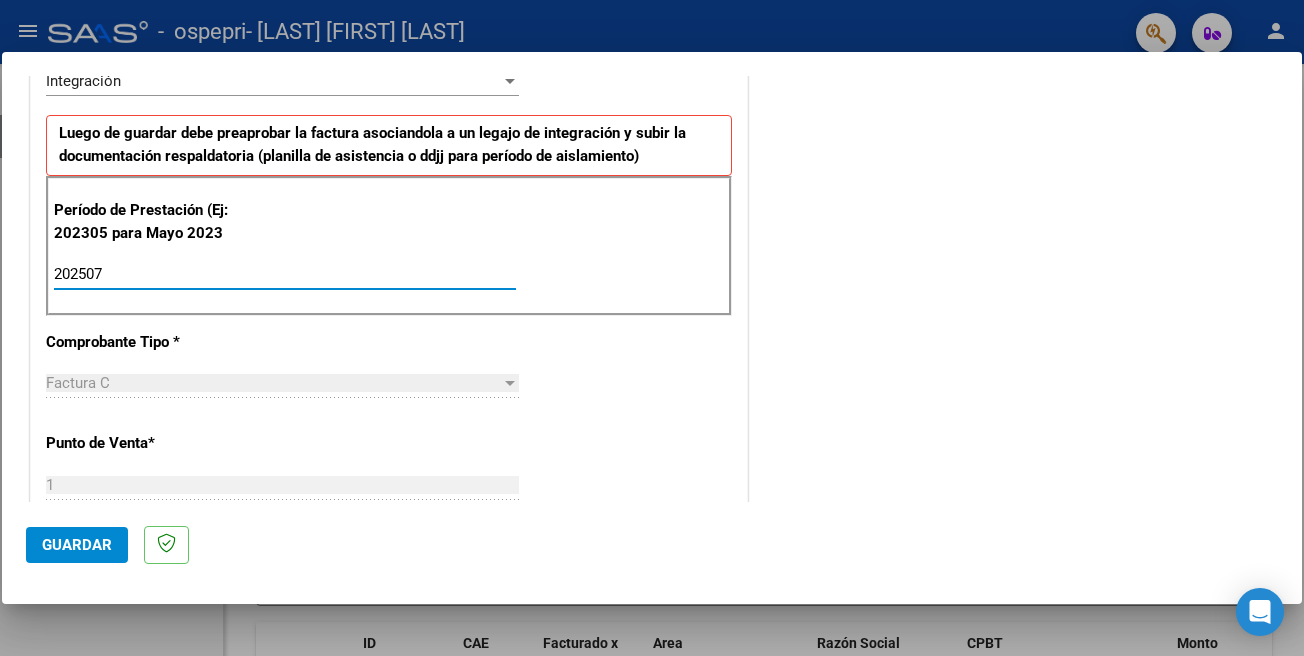 type on "202507" 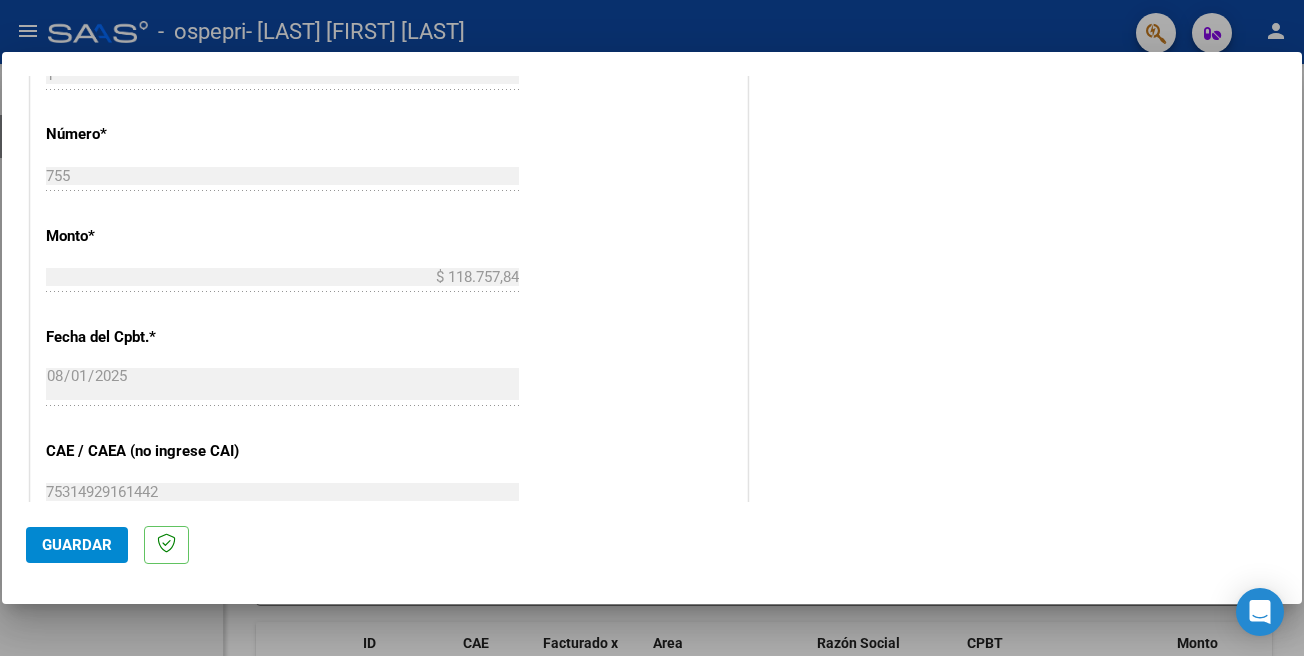scroll, scrollTop: 914, scrollLeft: 0, axis: vertical 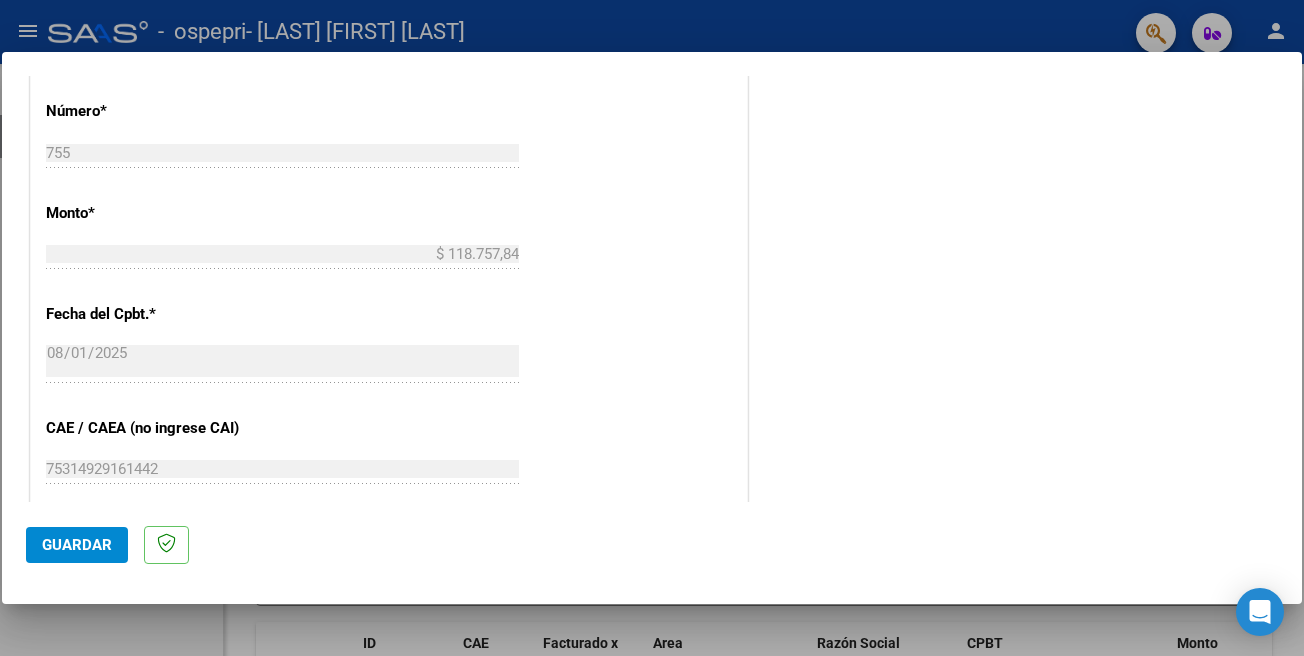 click on "Guardar" 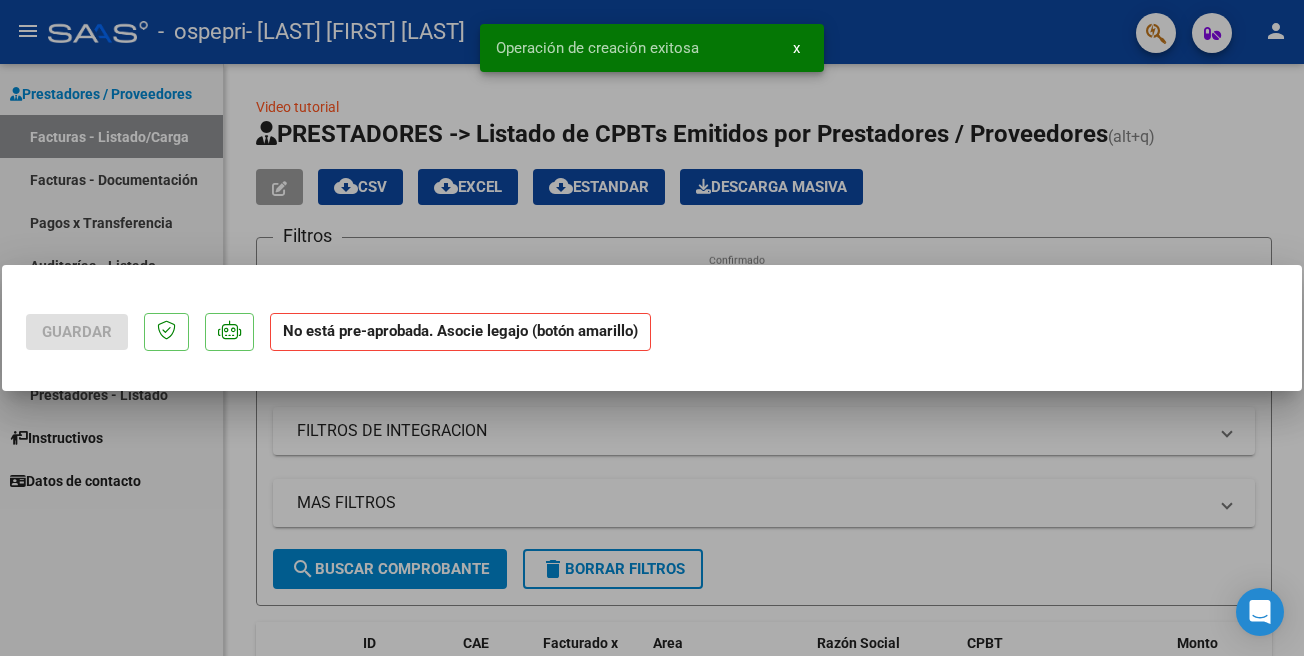 scroll, scrollTop: 0, scrollLeft: 0, axis: both 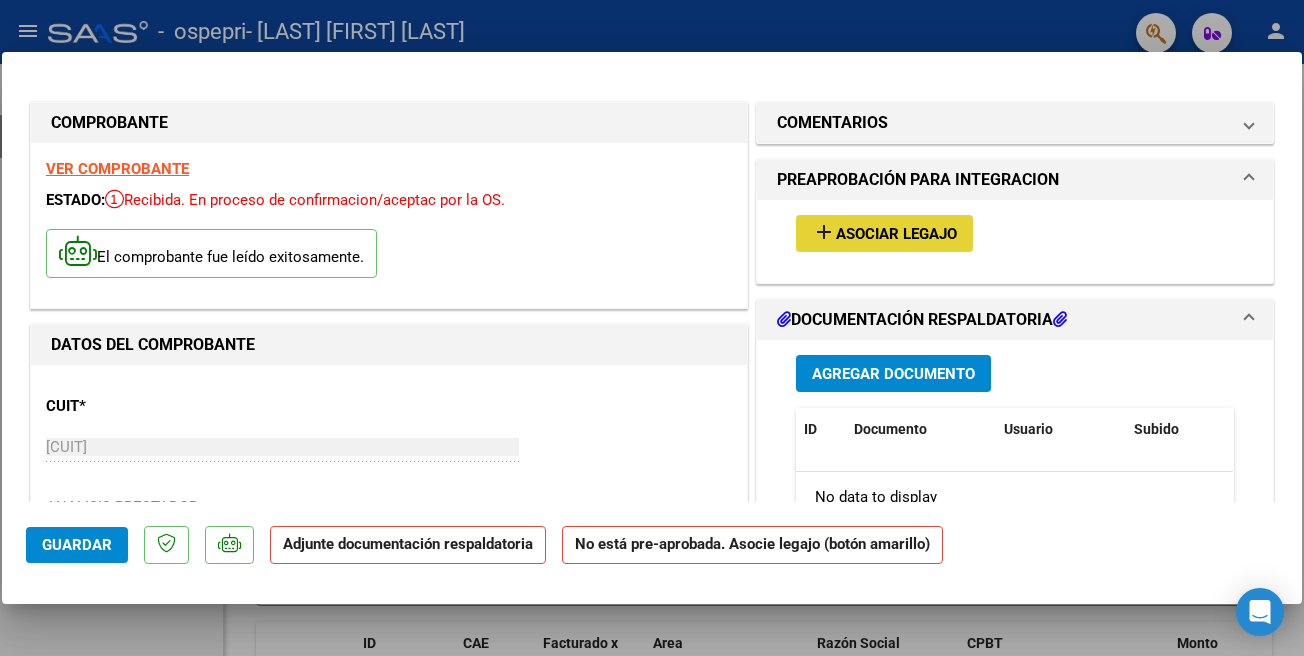 click on "Asociar Legajo" at bounding box center (896, 234) 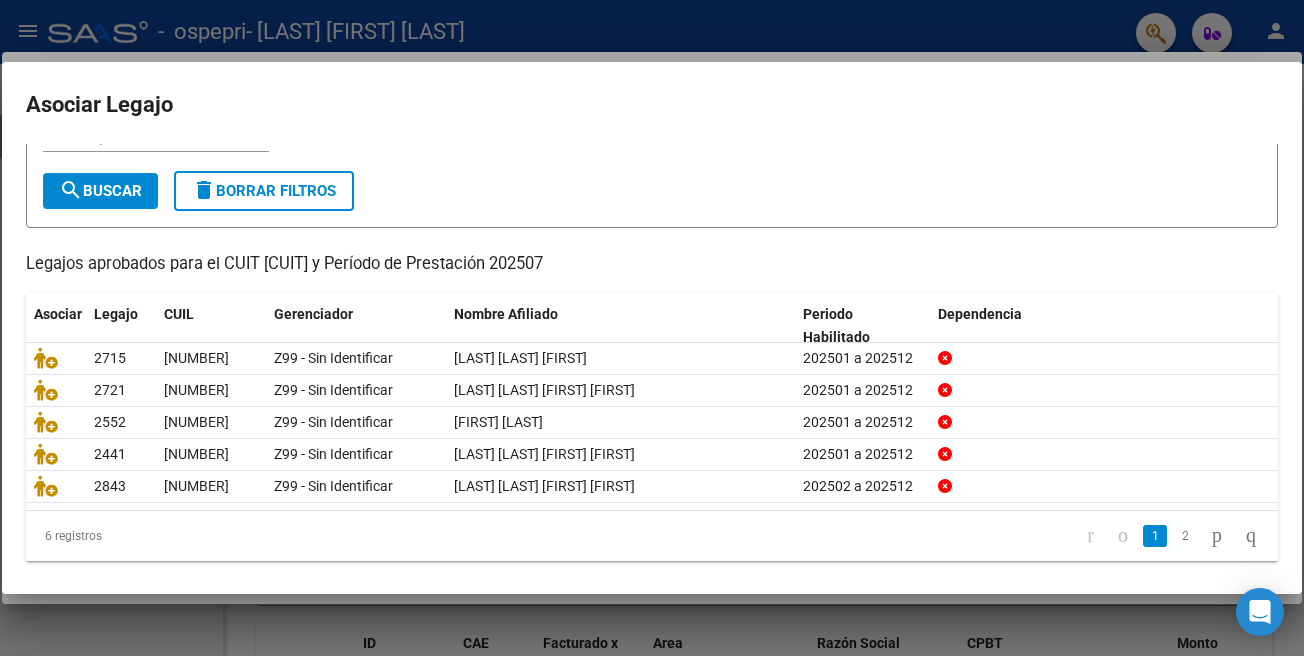 scroll, scrollTop: 95, scrollLeft: 0, axis: vertical 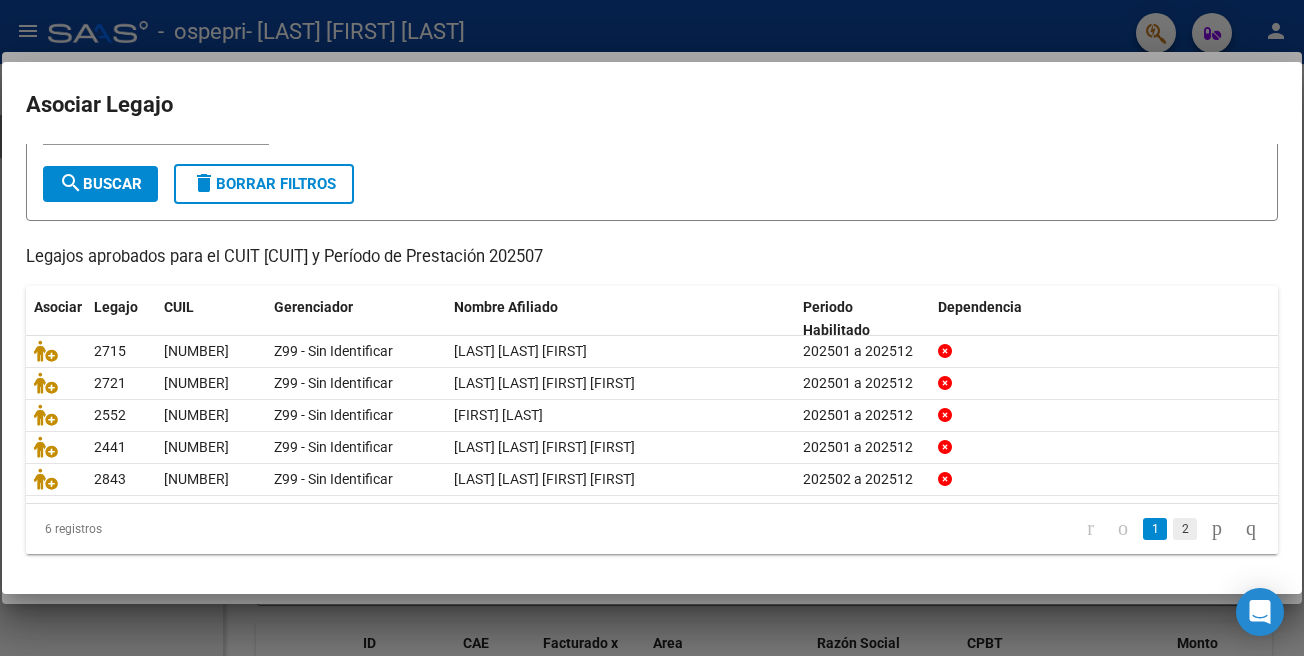 click on "2" 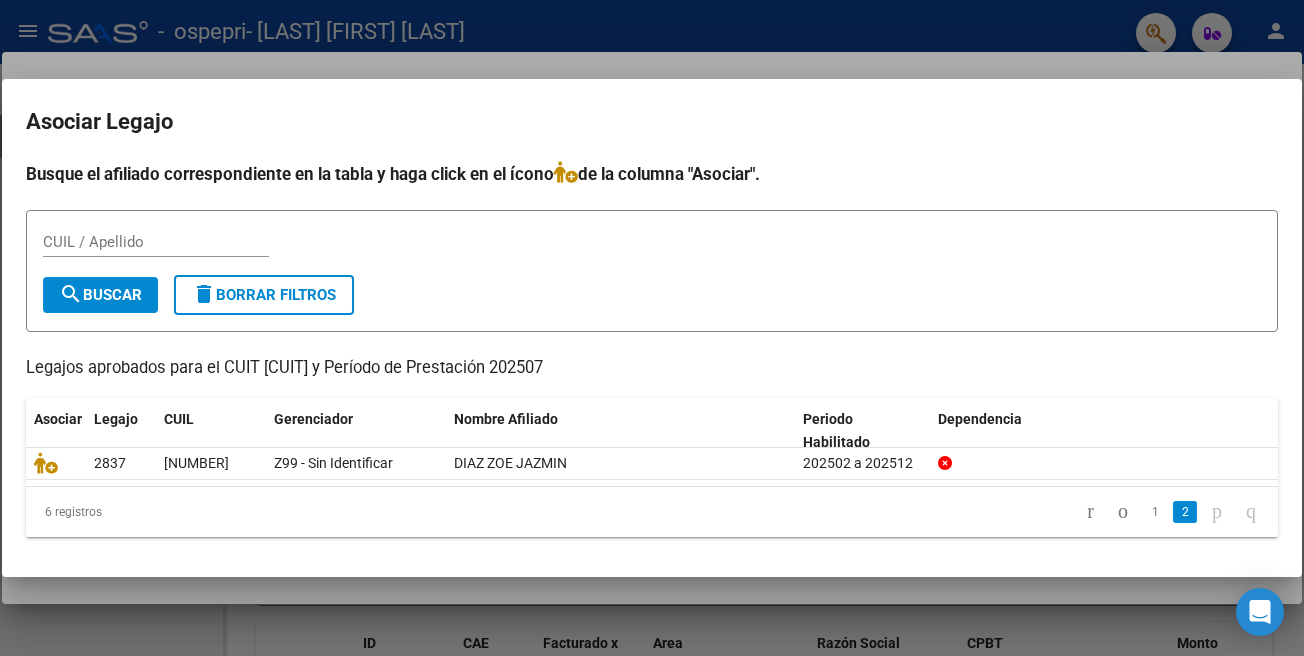 scroll, scrollTop: 0, scrollLeft: 0, axis: both 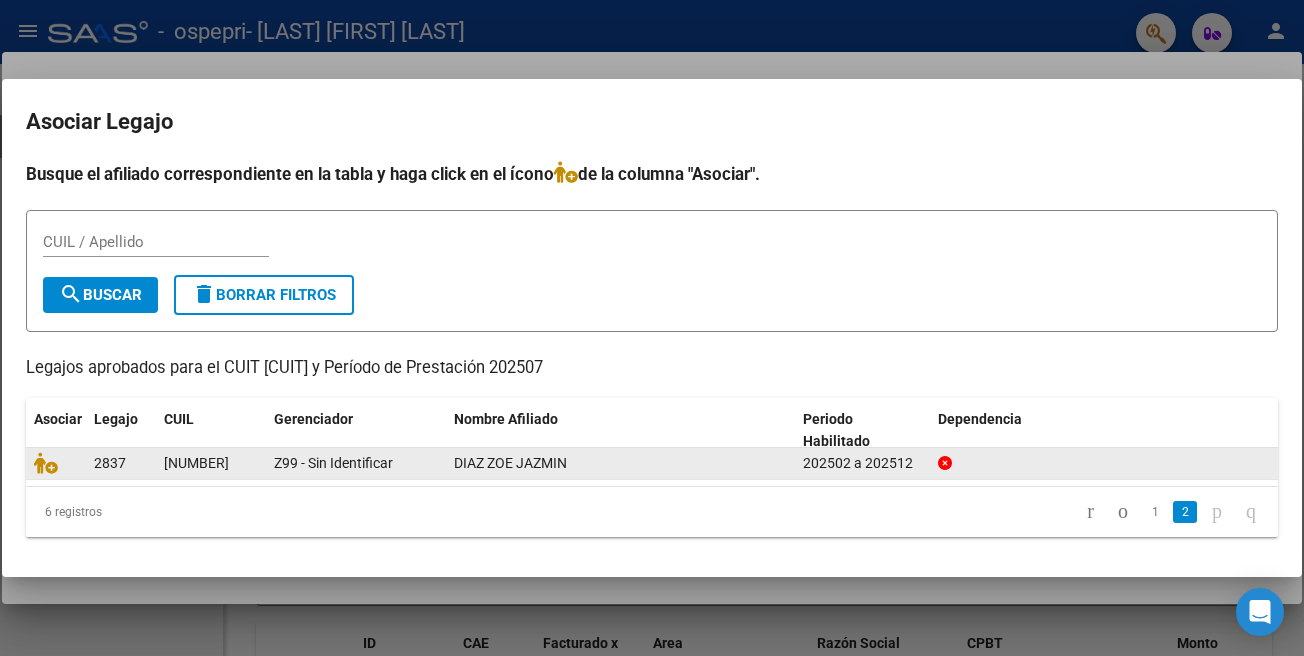 click on "DIAZ ZOE JAZMIN" 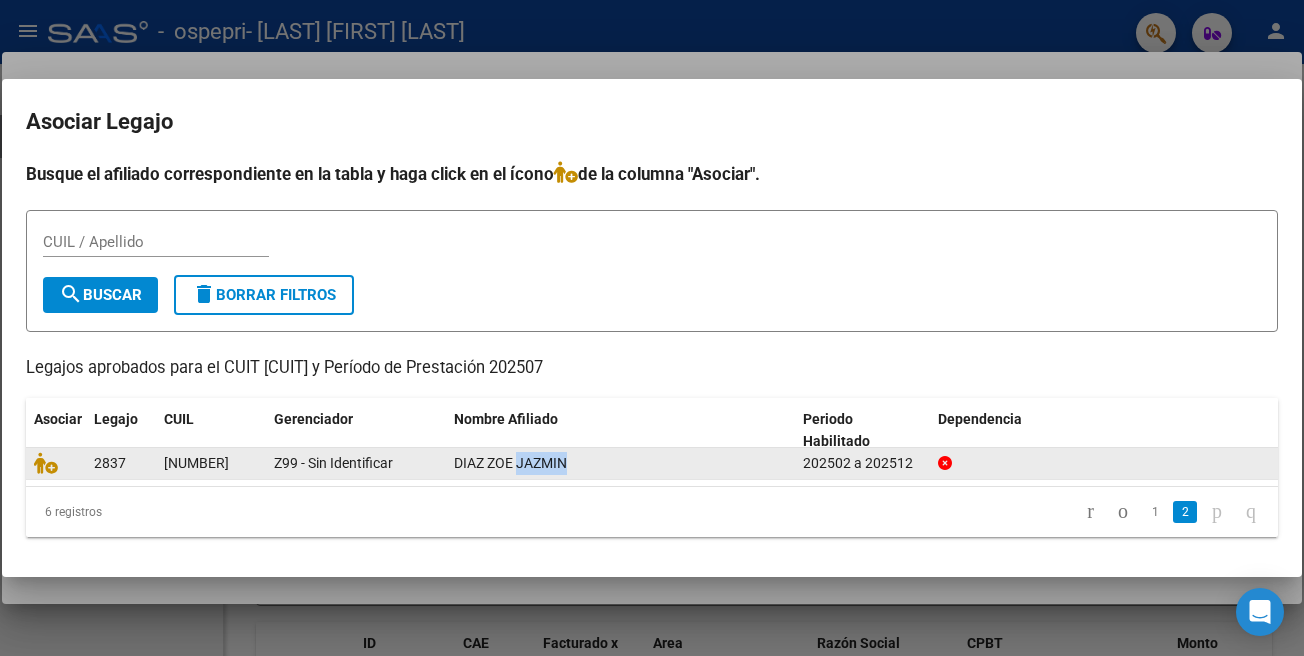 click on "DIAZ ZOE JAZMIN" 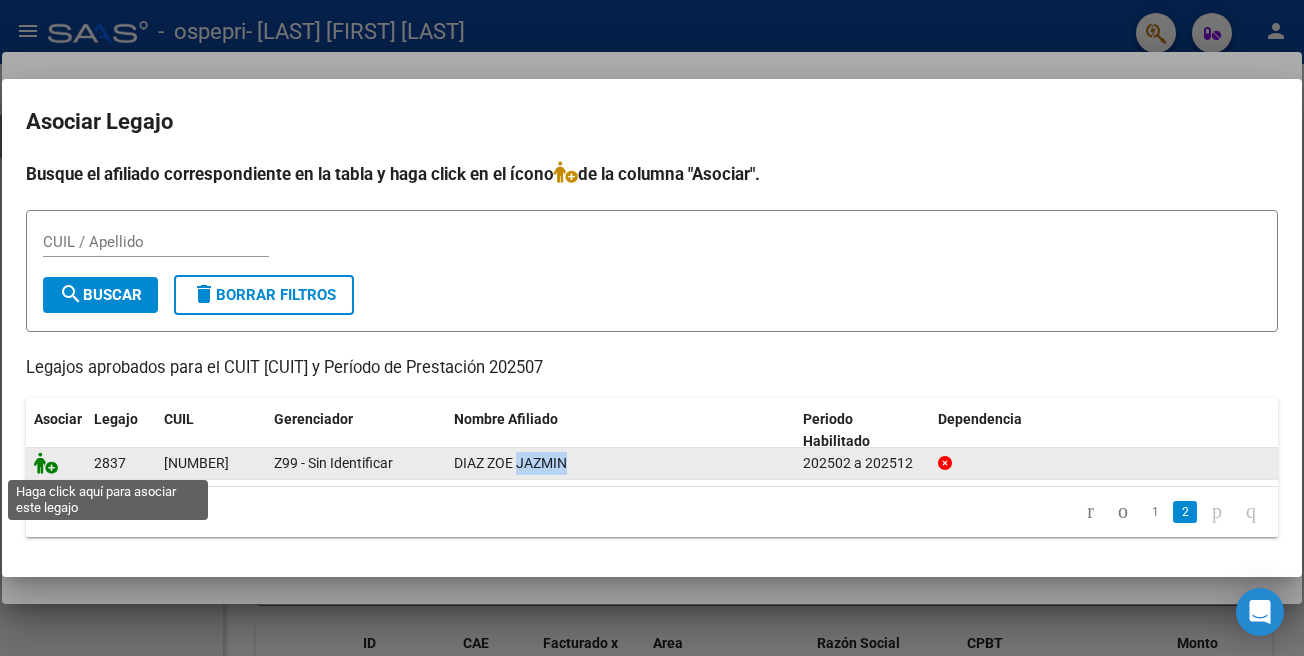 click 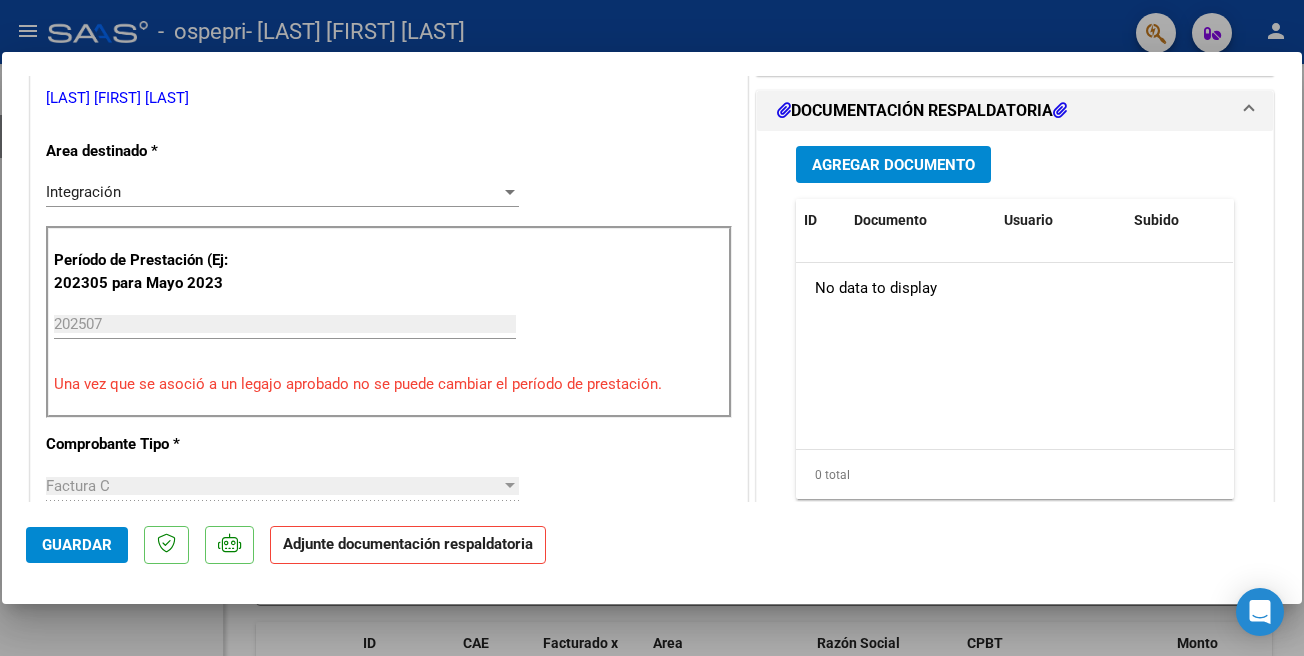 scroll, scrollTop: 466, scrollLeft: 0, axis: vertical 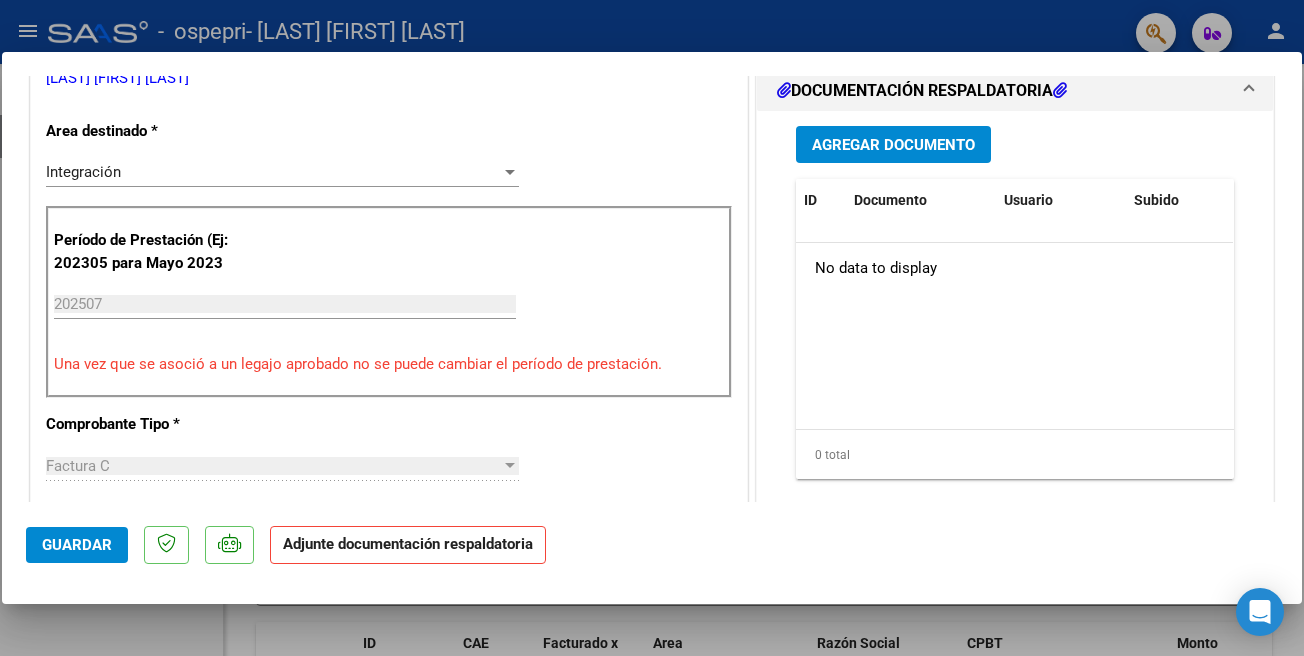 click on "Agregar Documento" at bounding box center (893, 145) 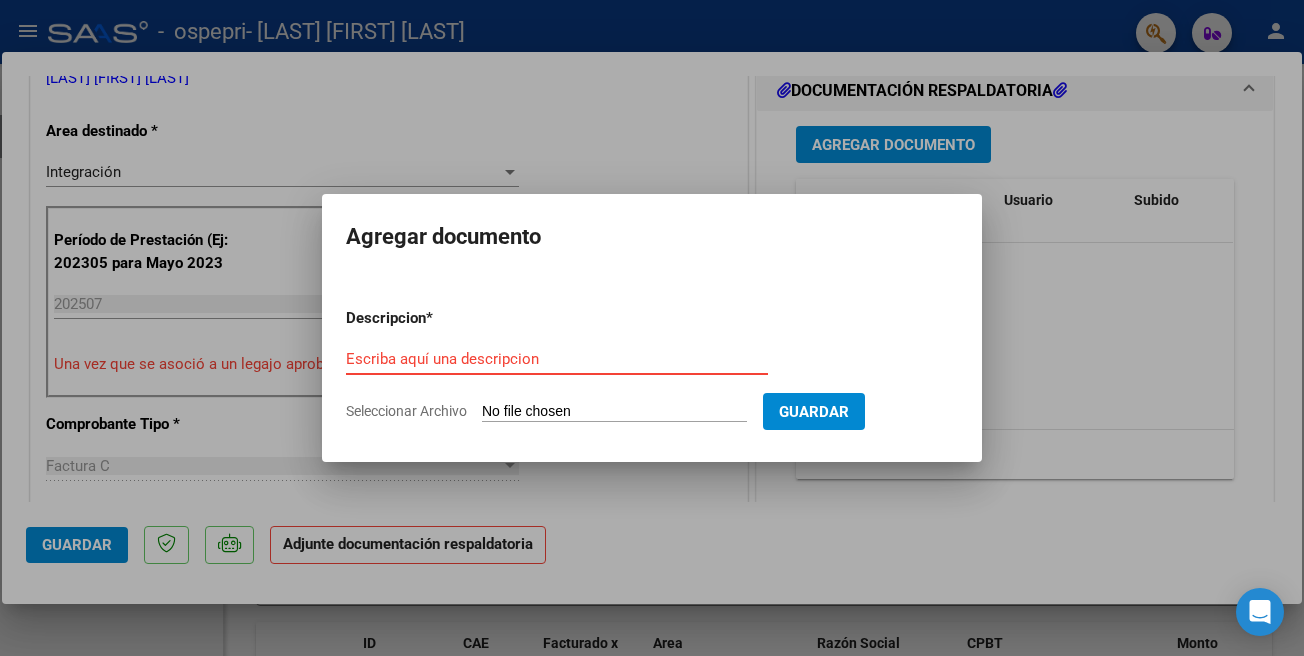 click on "Escriba aquí una descripcion" at bounding box center (557, 359) 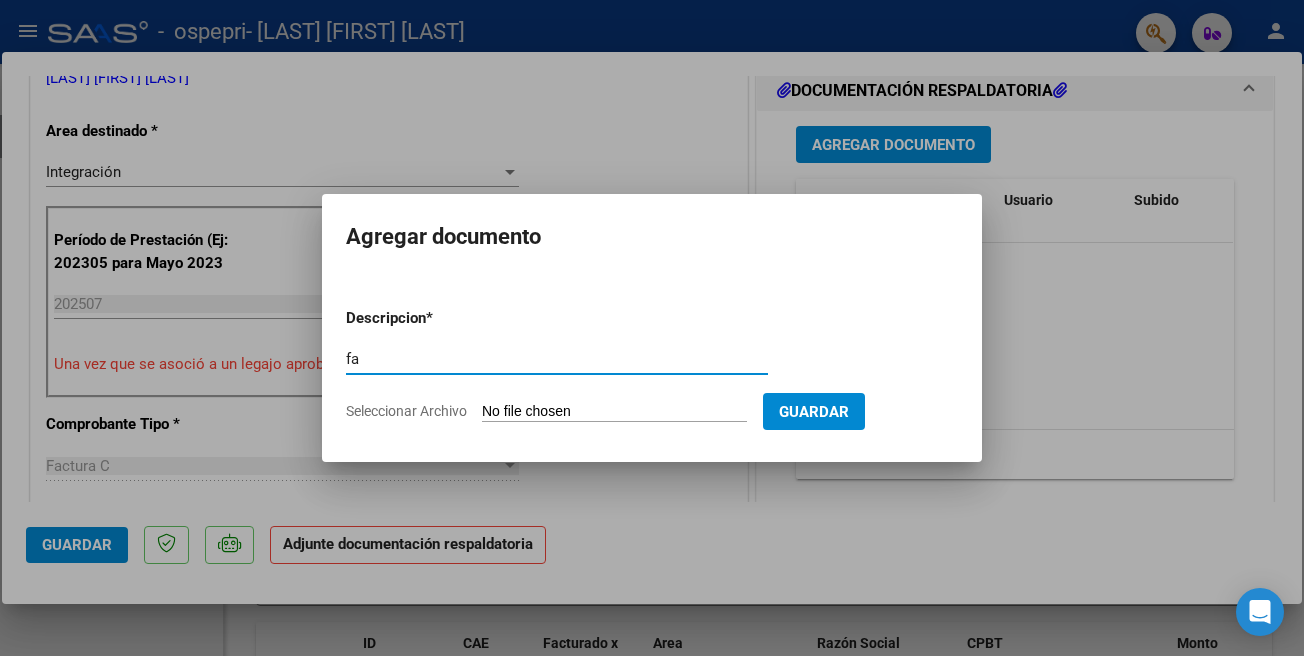type on "f" 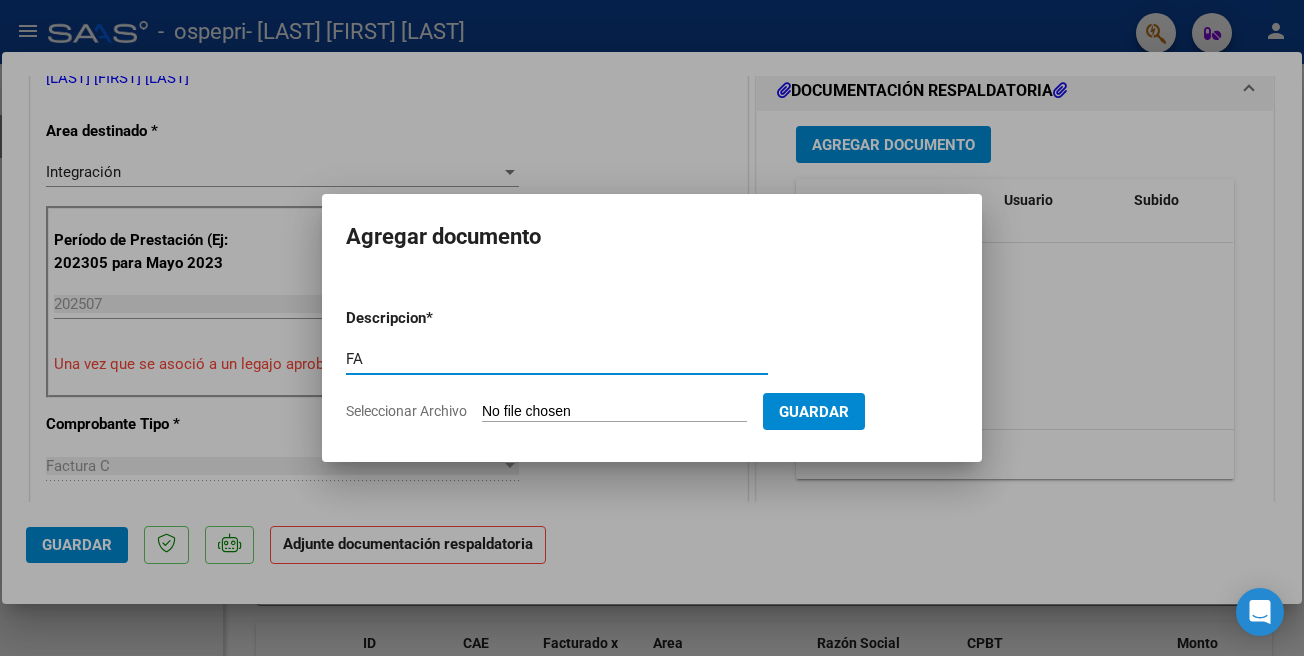 type on "F" 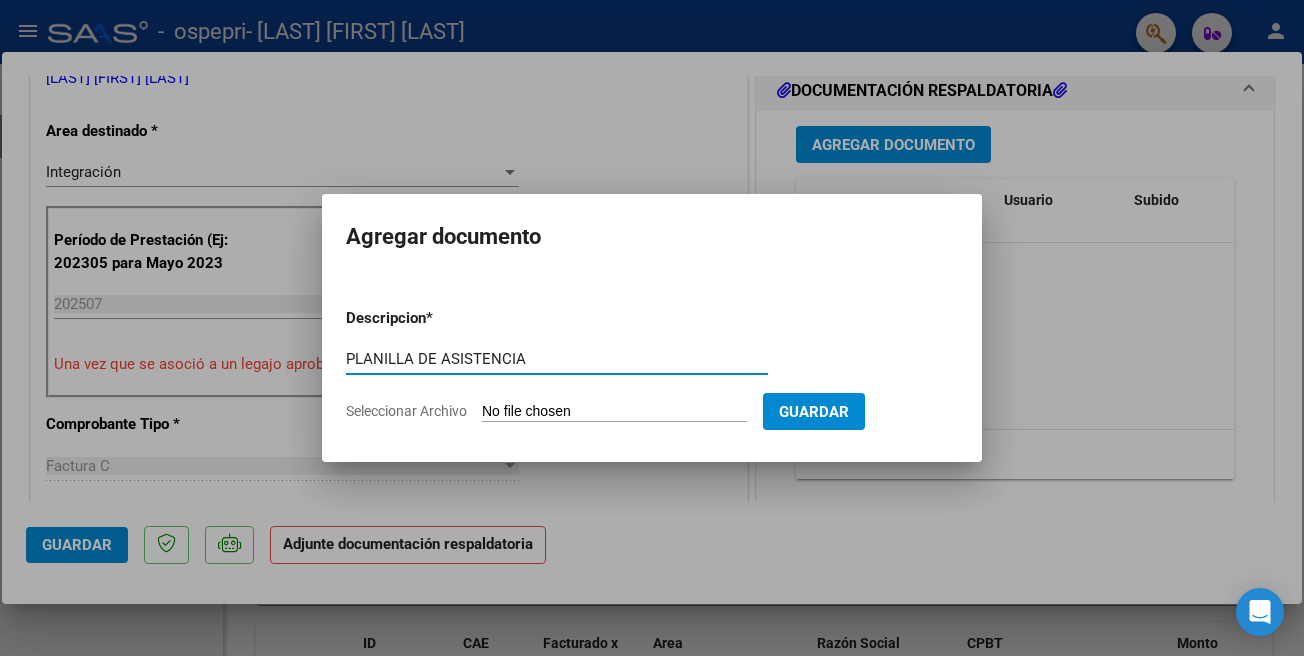 type on "PLANILLA DE ASISTENCIA" 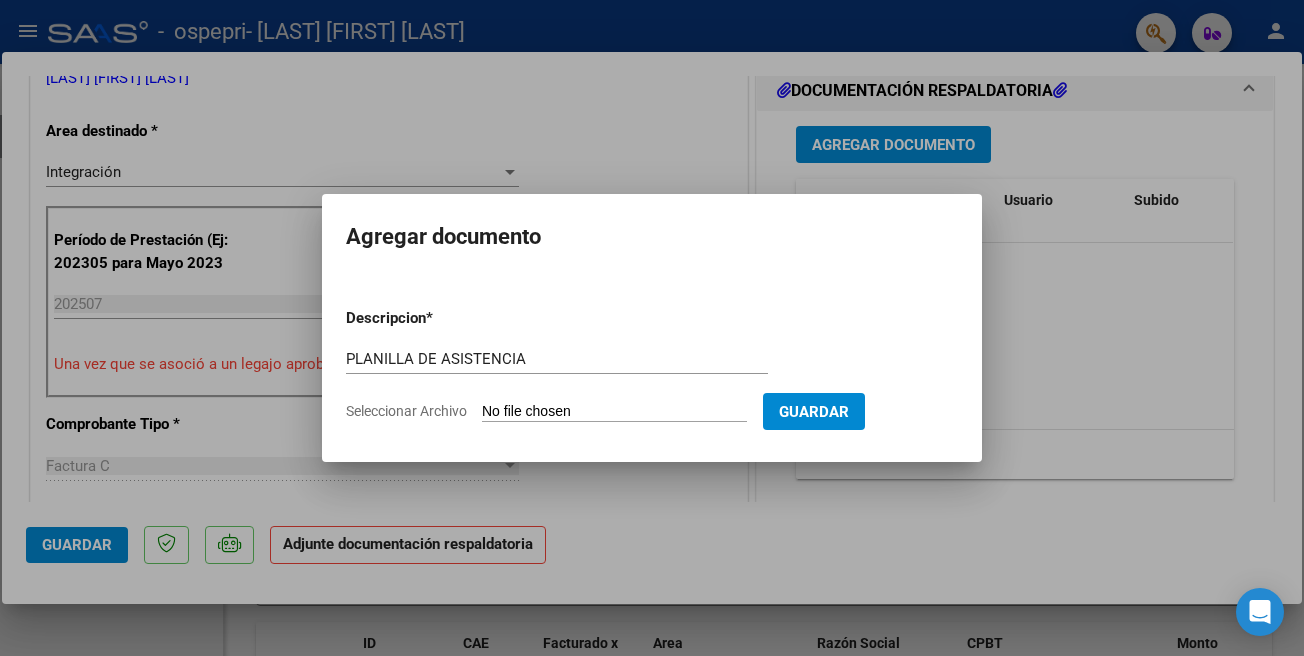 type on "C:\fakepath\Asistencia [LAST]-fono 07.2025.pdf" 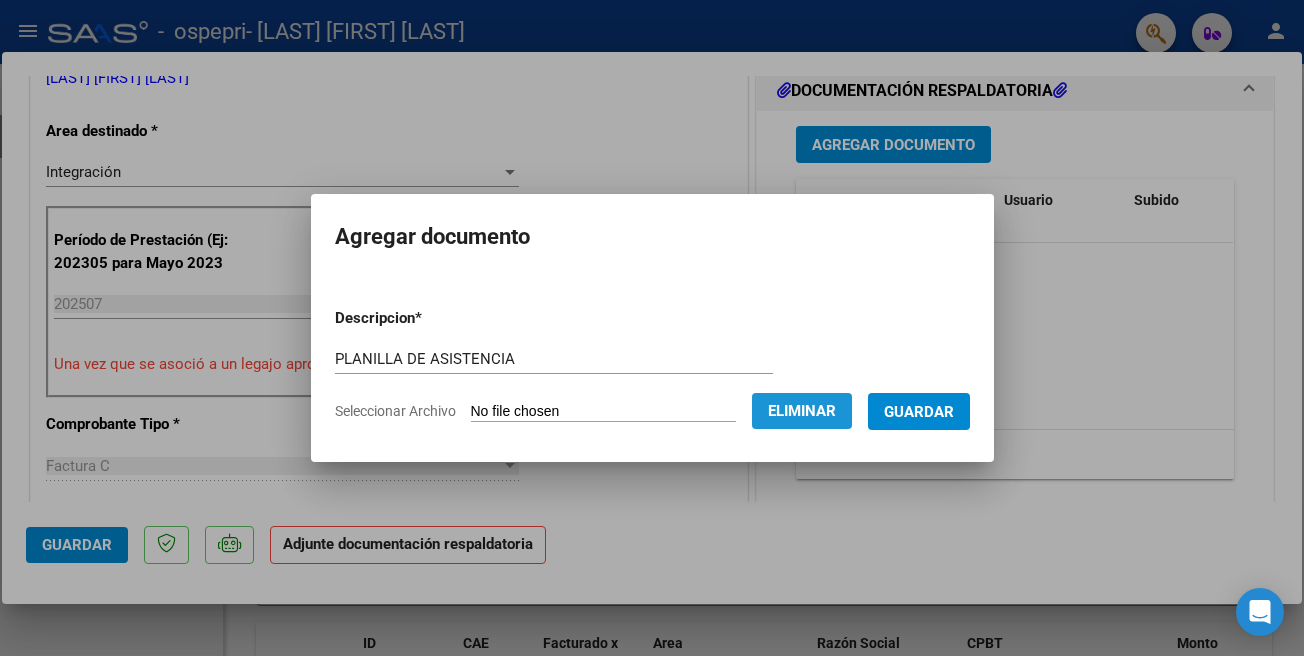 click on "Eliminar" 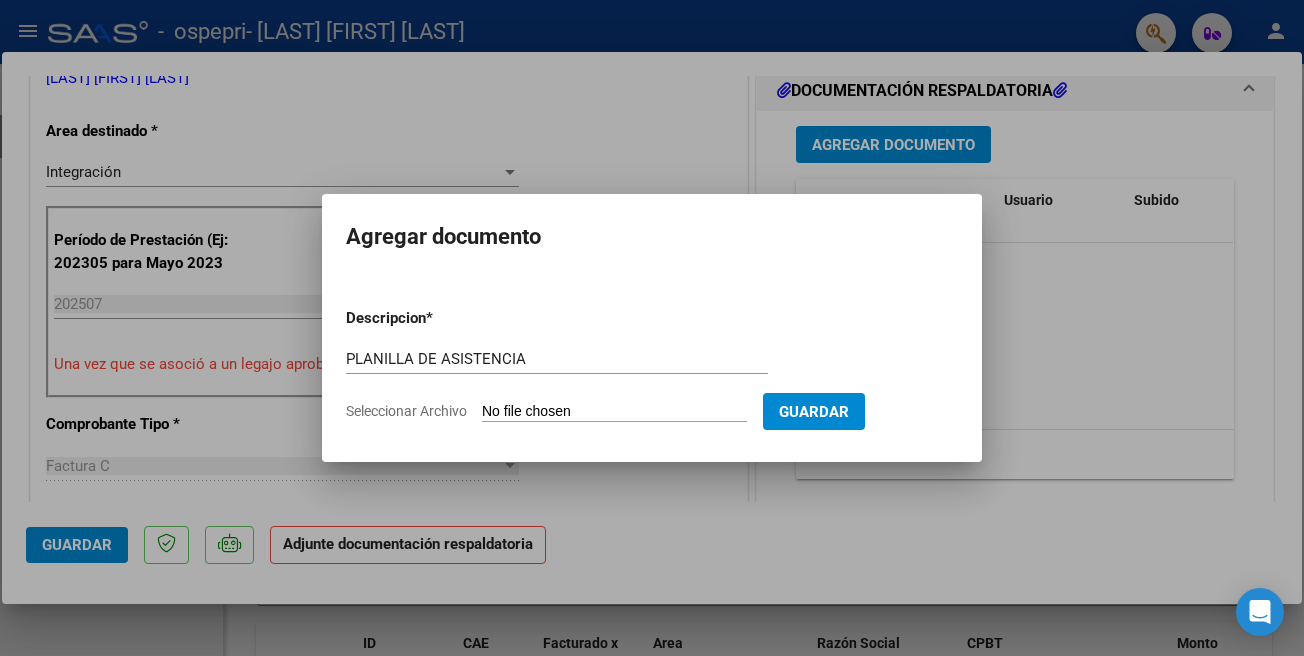 click at bounding box center (652, 328) 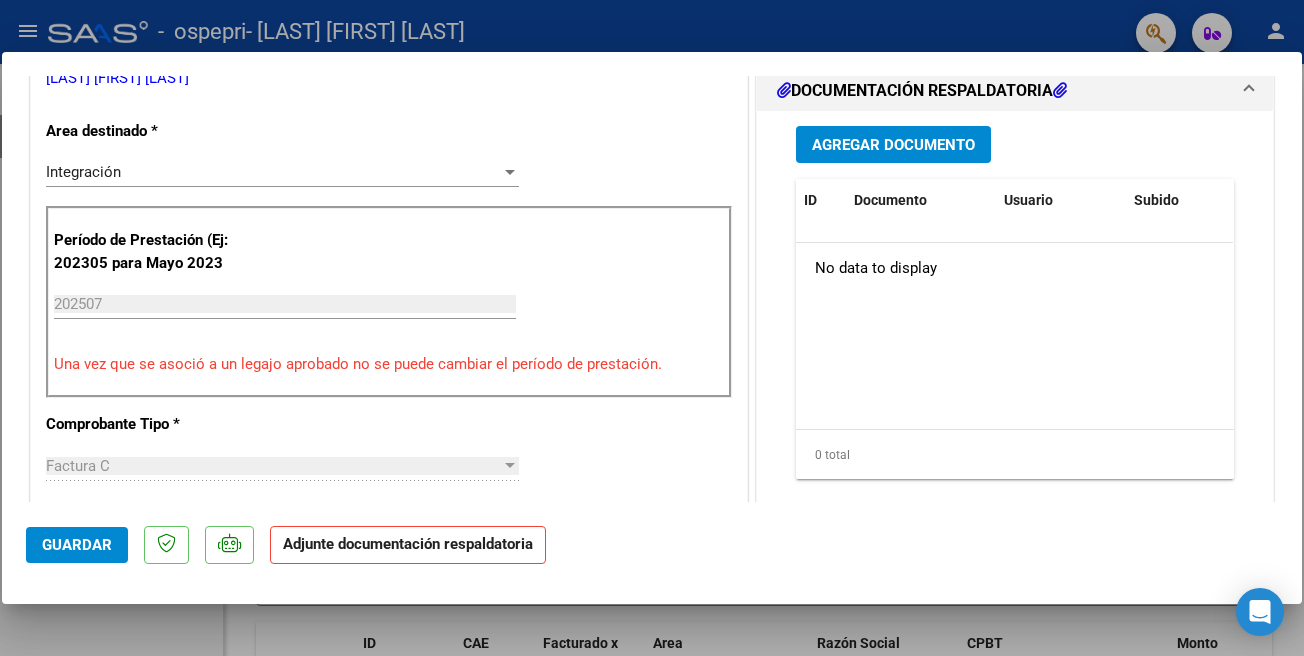 click on "Agregar Documento" at bounding box center [893, 145] 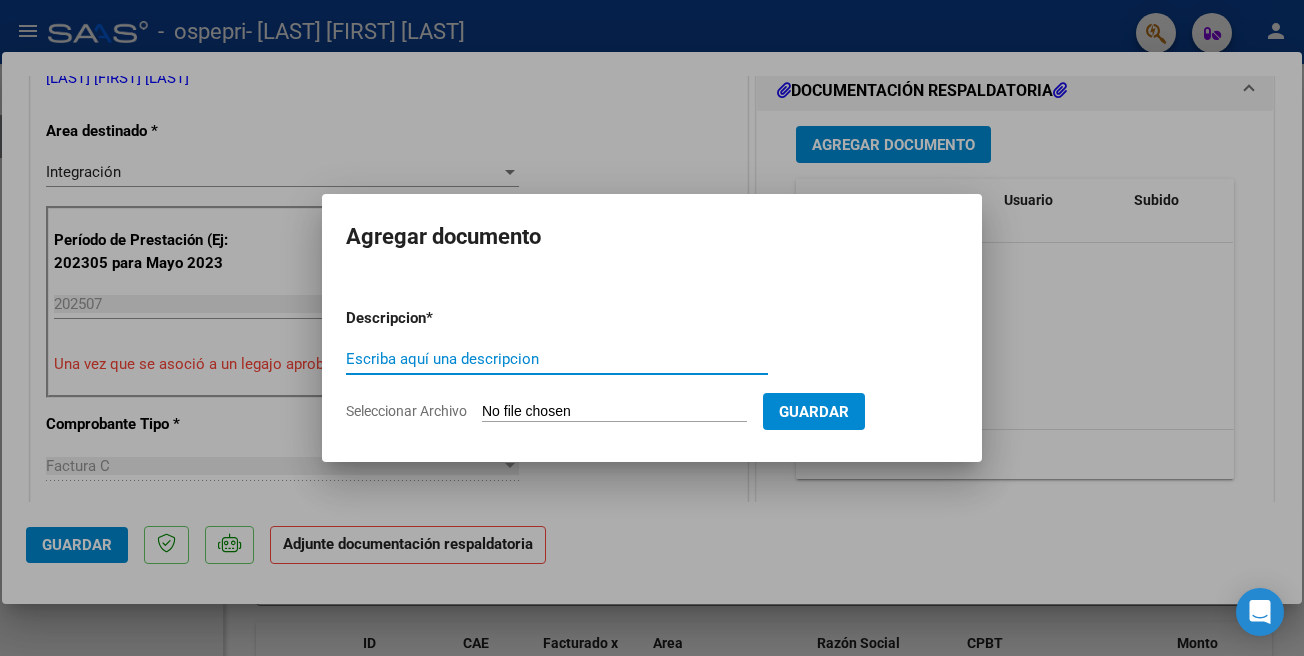 click on "Escriba aquí una descripcion" at bounding box center (557, 359) 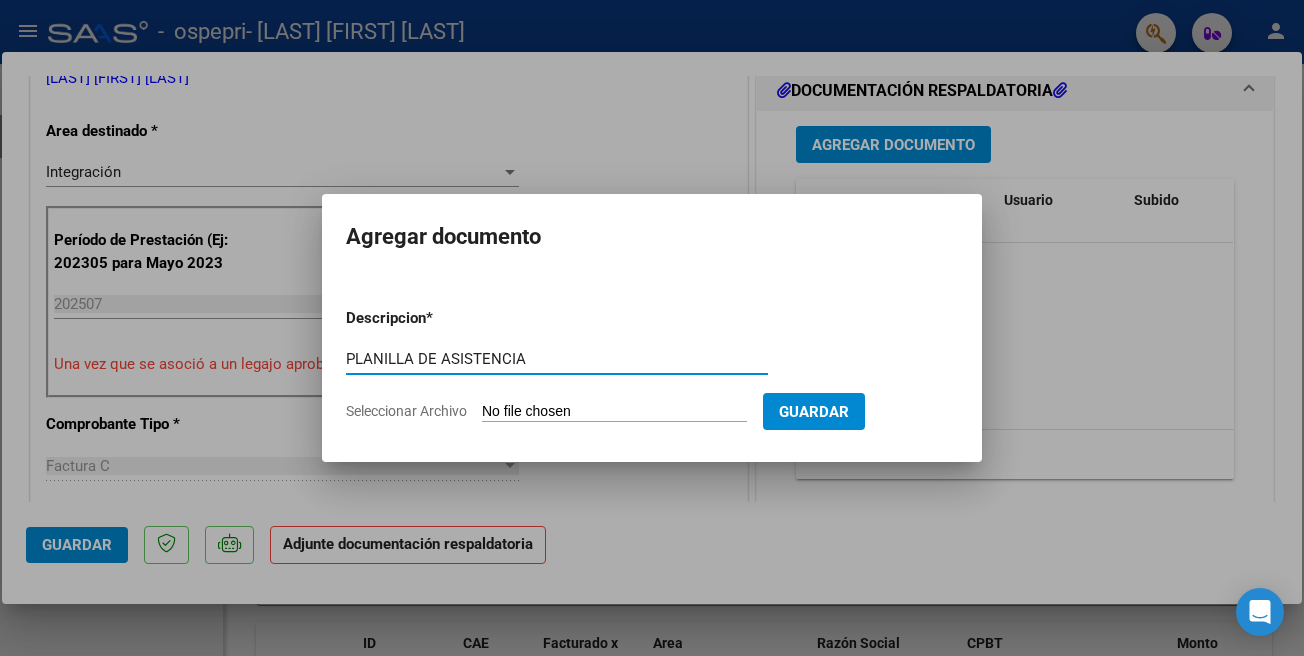 type on "PLANILLA DE ASISTENCIA" 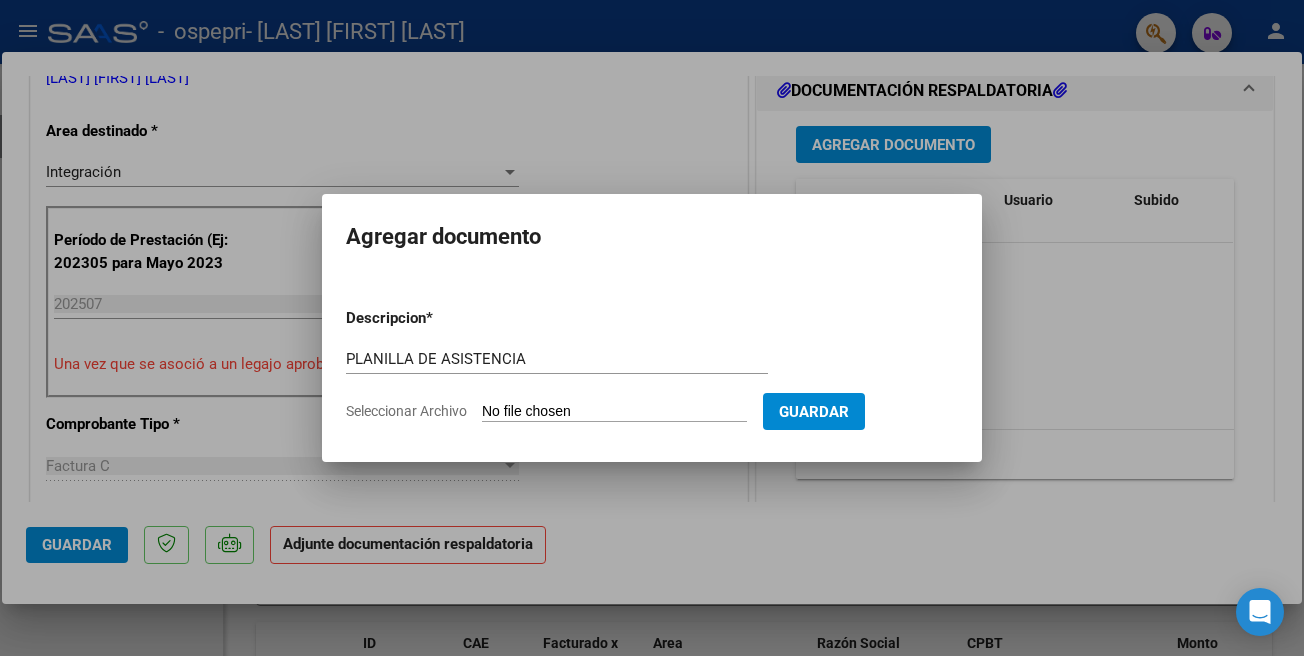 click on "Seleccionar Archivo" at bounding box center (614, 412) 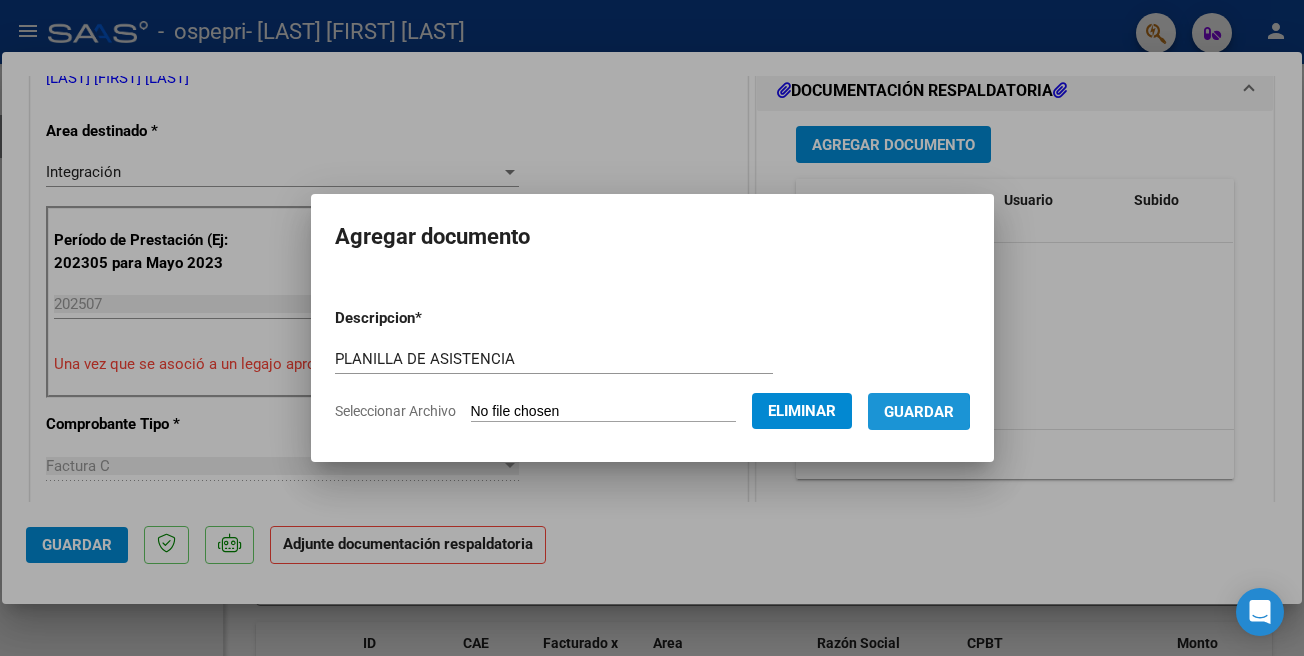 click on "Guardar" at bounding box center (919, 412) 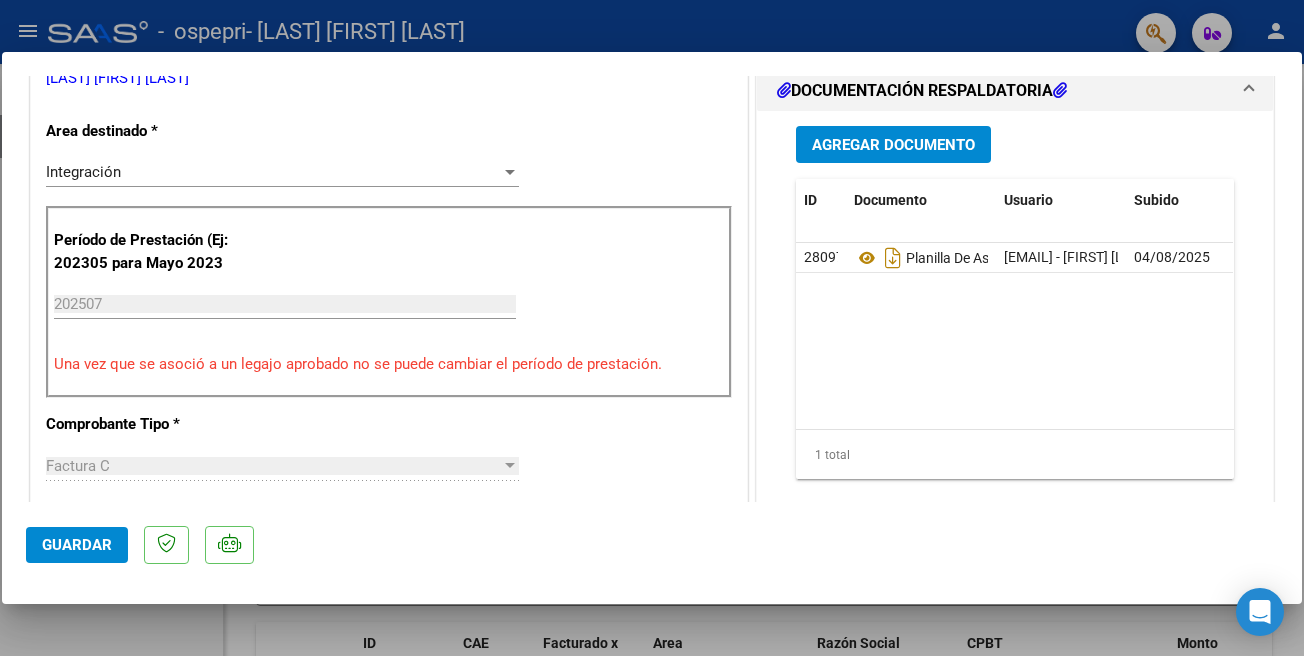drag, startPoint x: 1303, startPoint y: 254, endPoint x: 1303, endPoint y: 274, distance: 20 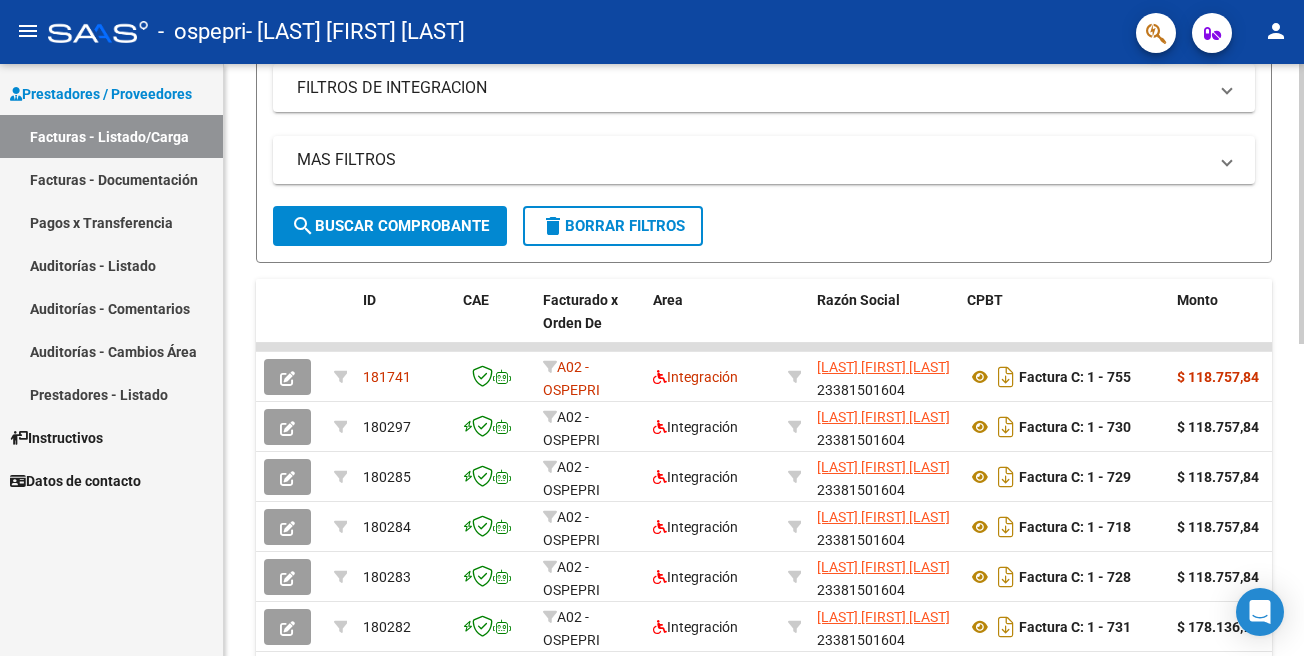 scroll, scrollTop: 368, scrollLeft: 0, axis: vertical 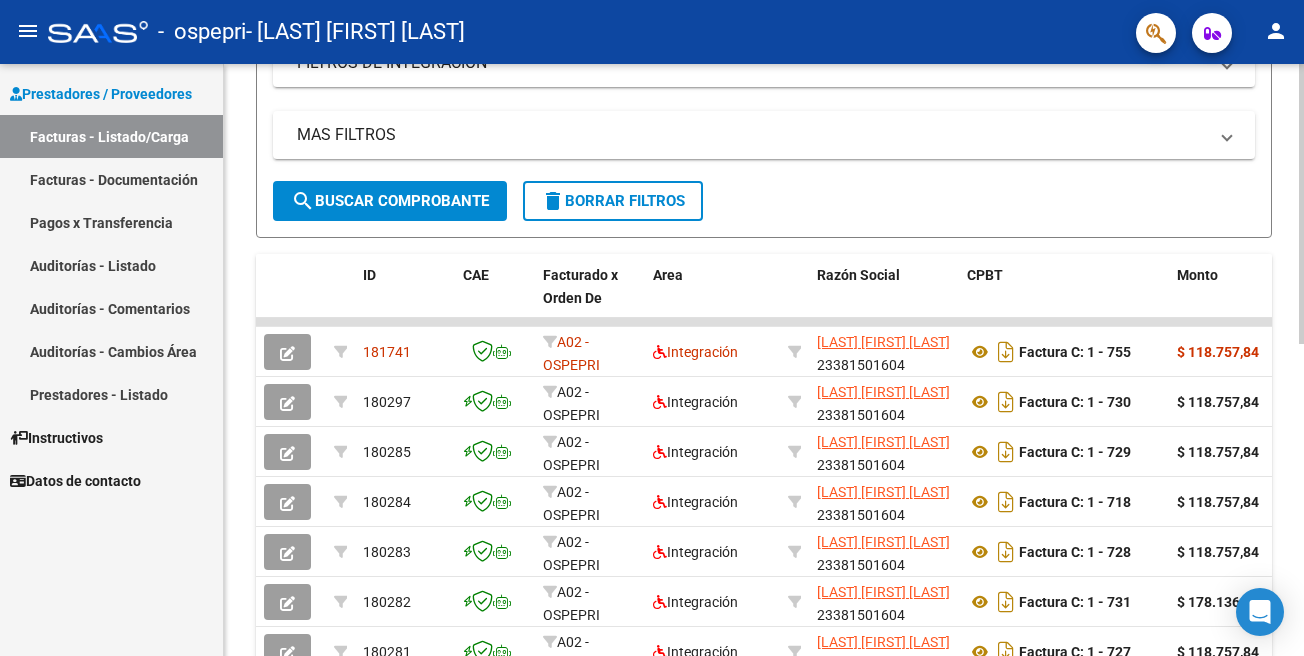 click 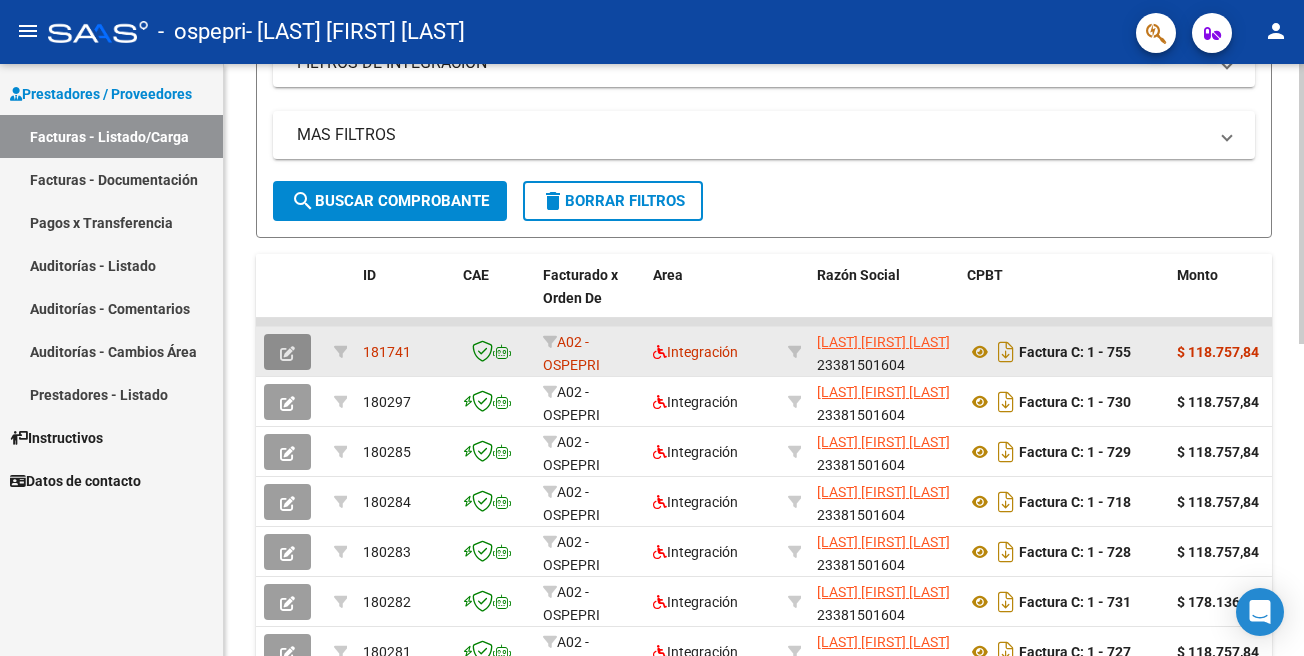 click 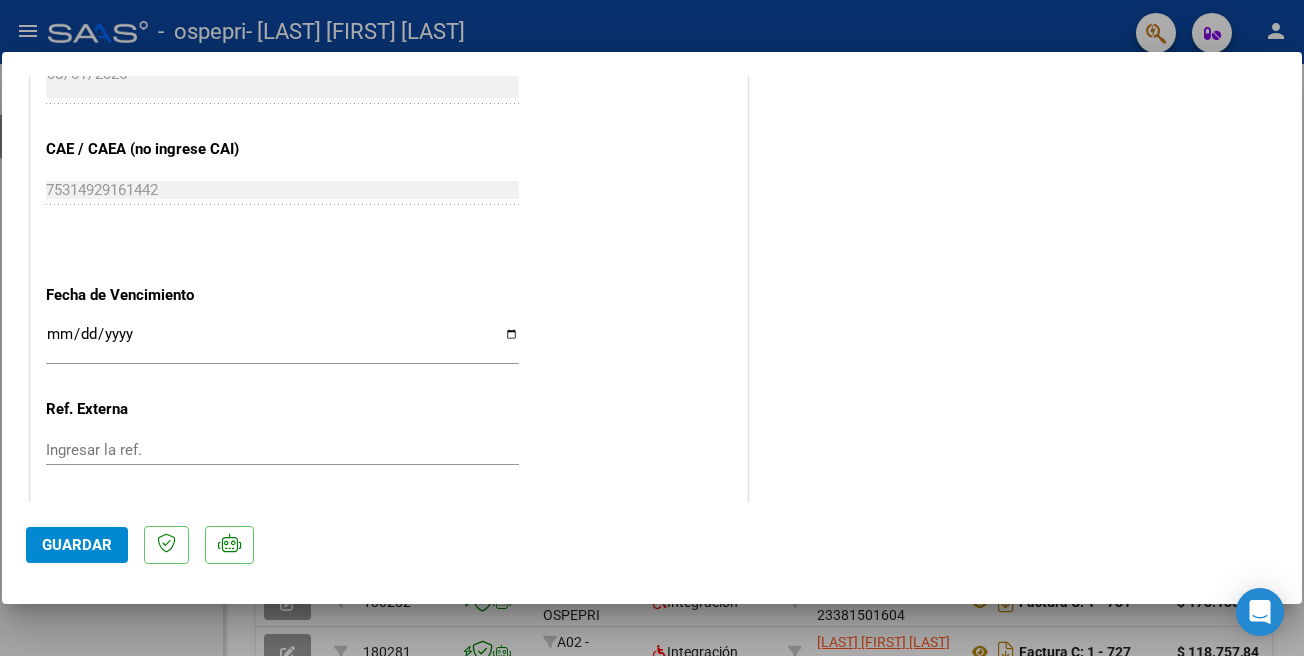 scroll, scrollTop: 1265, scrollLeft: 0, axis: vertical 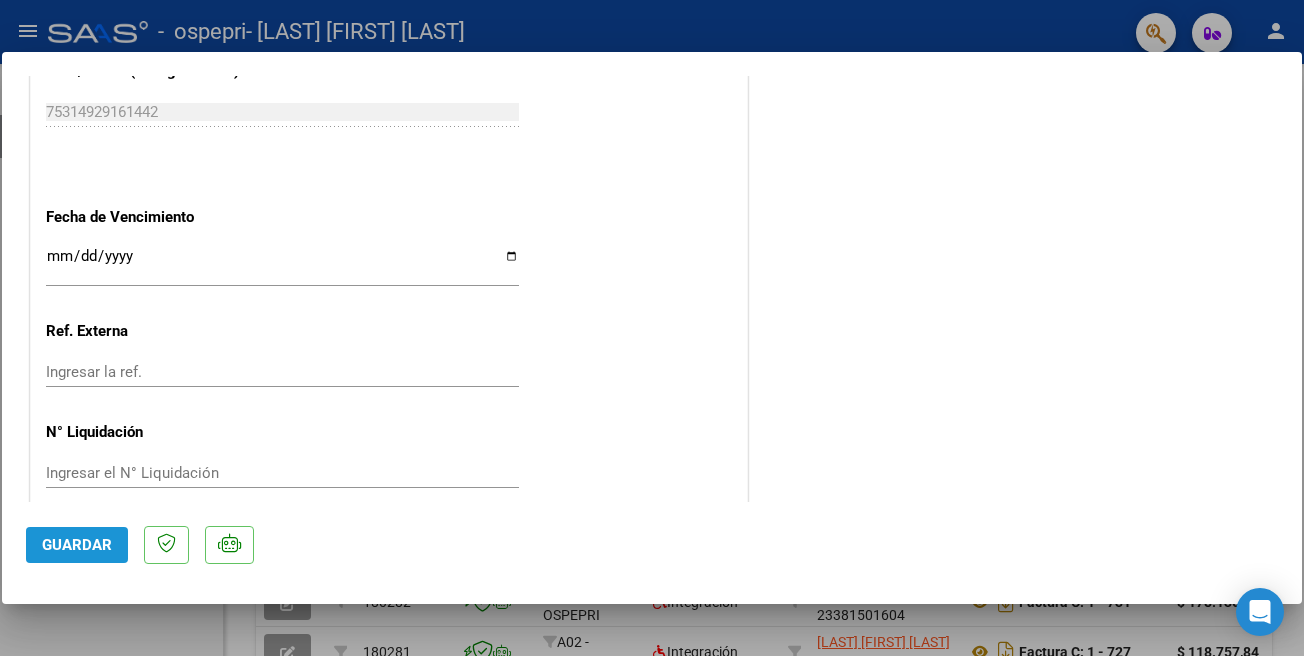 click on "Guardar" 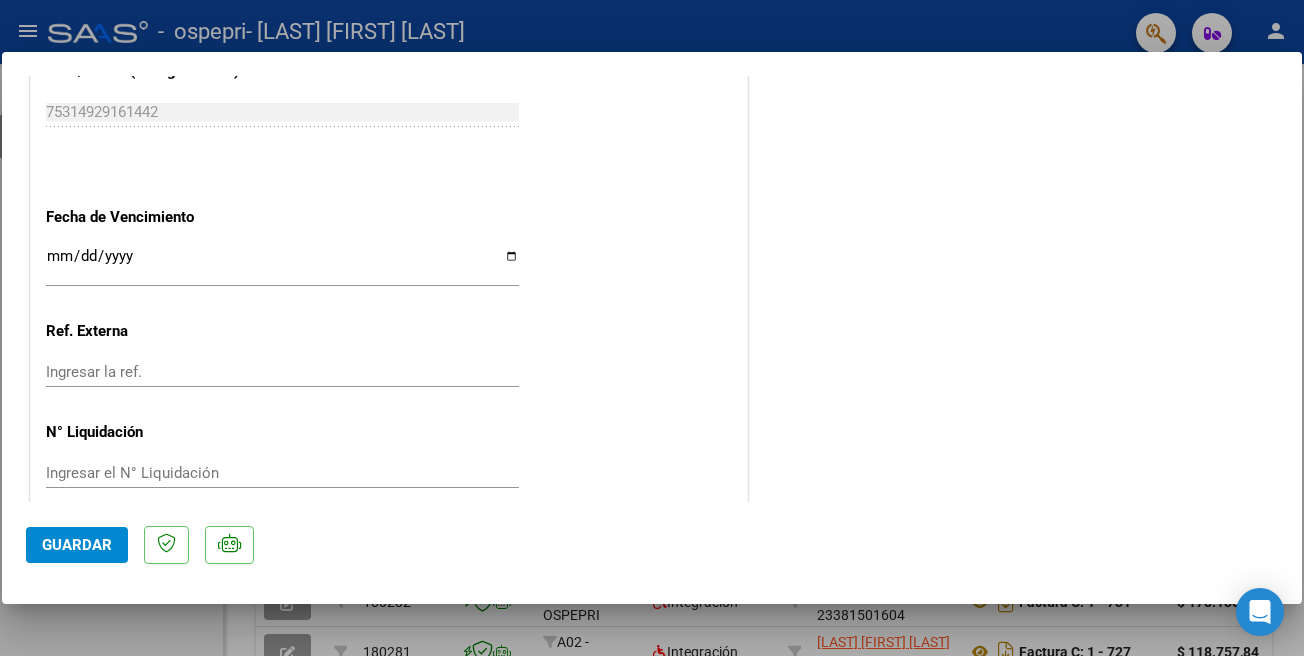 click on "COMPROBANTE VER COMPROBANTE       ESTADO:   Recibida. En proceso de confirmacion/aceptac por la OS.  DATOS DEL COMPROBANTE CUIT  *   [CUIT] Ingresar CUIT  ANALISIS PRESTADOR  [LAST] [FIRST] [LAST]  ARCA Padrón  Area destinado * Integración Seleccionar Area Período de Prestación (Ej: 202305 para Mayo 2023    202507 Ingrese el Período de Prestación como indica el ejemplo   Una vez que se asoció a un legajo aprobado no se puede cambiar el período de prestación.   Comprobante Tipo * Factura C Seleccionar Tipo Punto de Venta  *   1 Ingresar el Nro.  Número  *   755 Ingresar el Nro.  Monto  *   $ 118.757,84 Ingresar el monto  Fecha del Cpbt.  *   2025-08-01 Ingresar la fecha  CAE / CAEA (no ingrese CAI)    75314929161442 Ingresar el CAE o CAEA (no ingrese CAI)  Fecha de Vencimiento    Ingresar la fecha  Ref. Externa    Ingresar la ref.  N° Liquidación    Ingresar el N° Liquidación  COMENTARIOS Comentarios del Prestador / Gerenciador:  PREAPROBACIÓN PARA INTEGRACION 202506     FTP SSS ID" at bounding box center [652, 328] 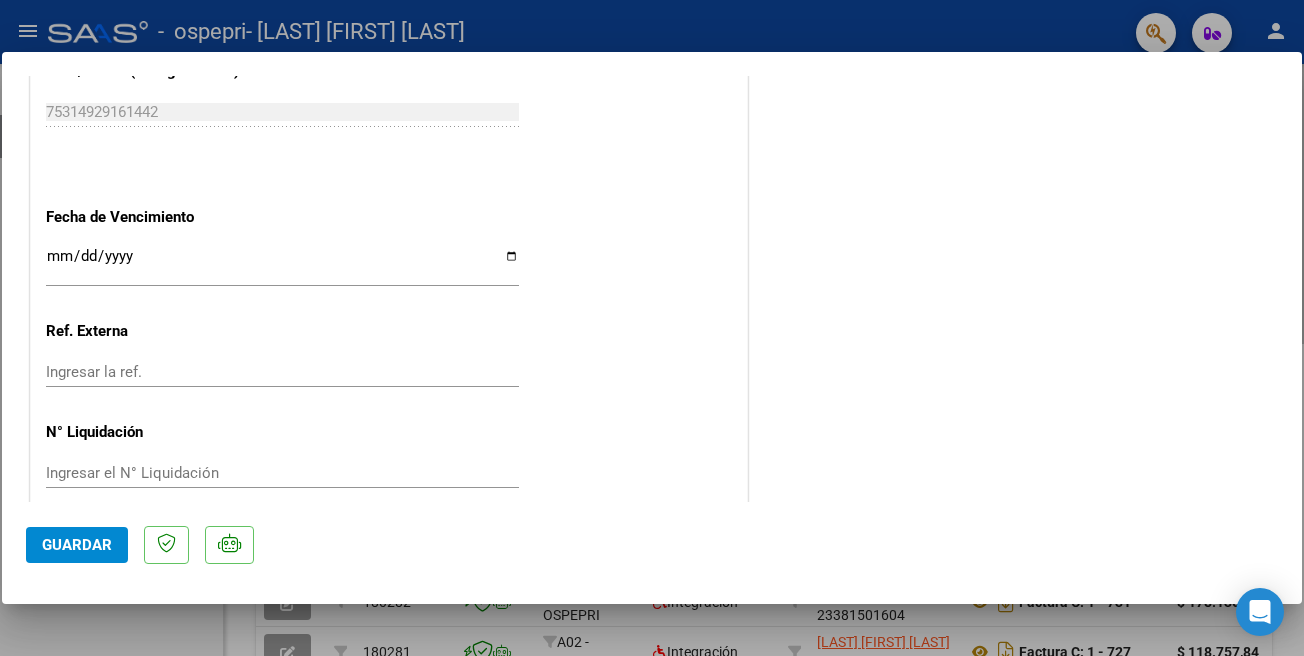 drag, startPoint x: 1303, startPoint y: 462, endPoint x: 1303, endPoint y: 528, distance: 66 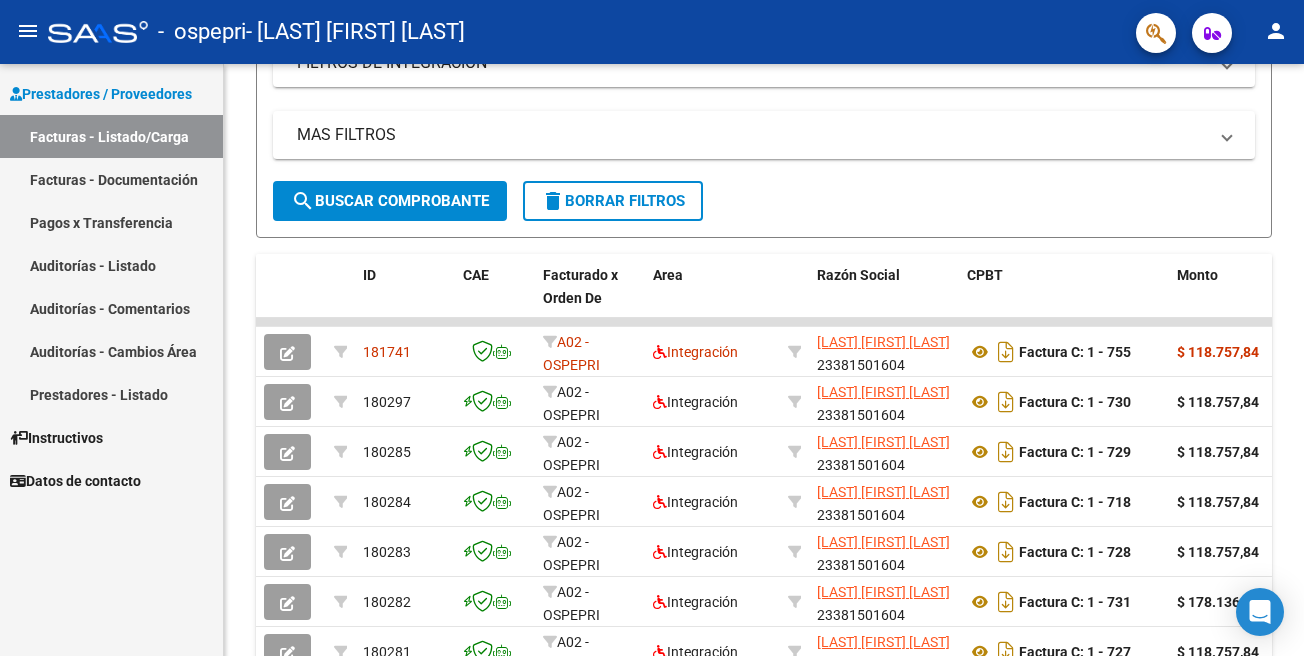 click on "Facturas - Listado/Carga" at bounding box center [111, 136] 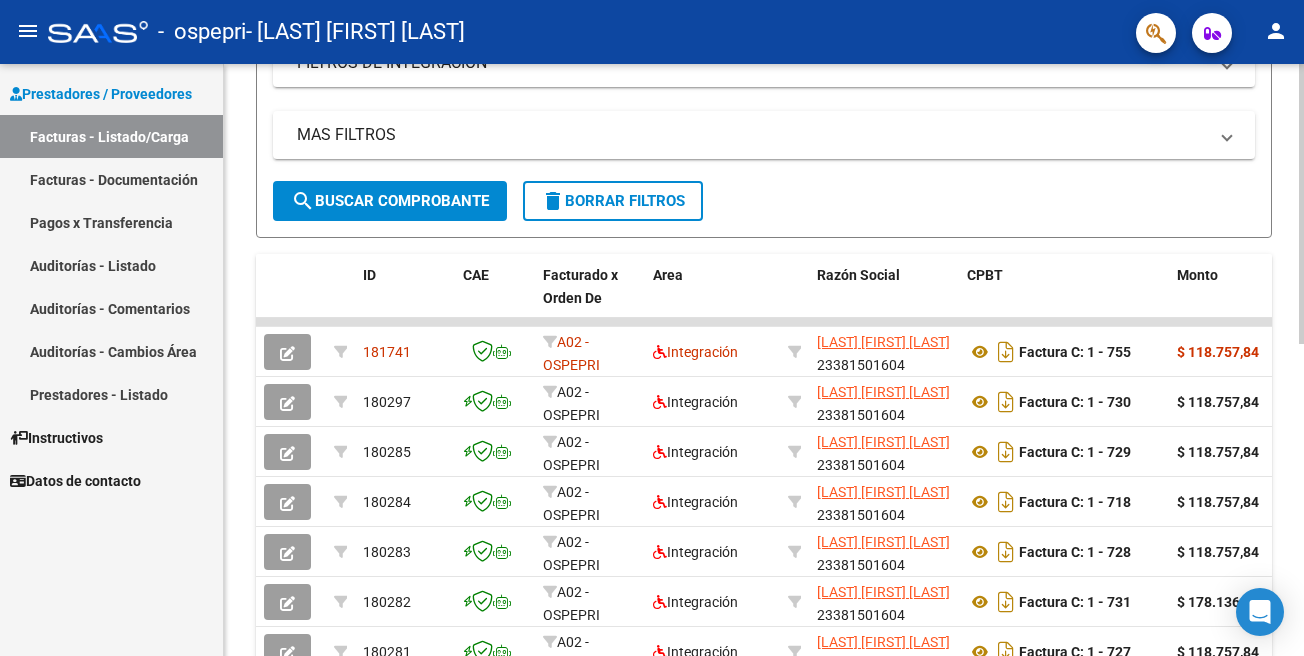 click 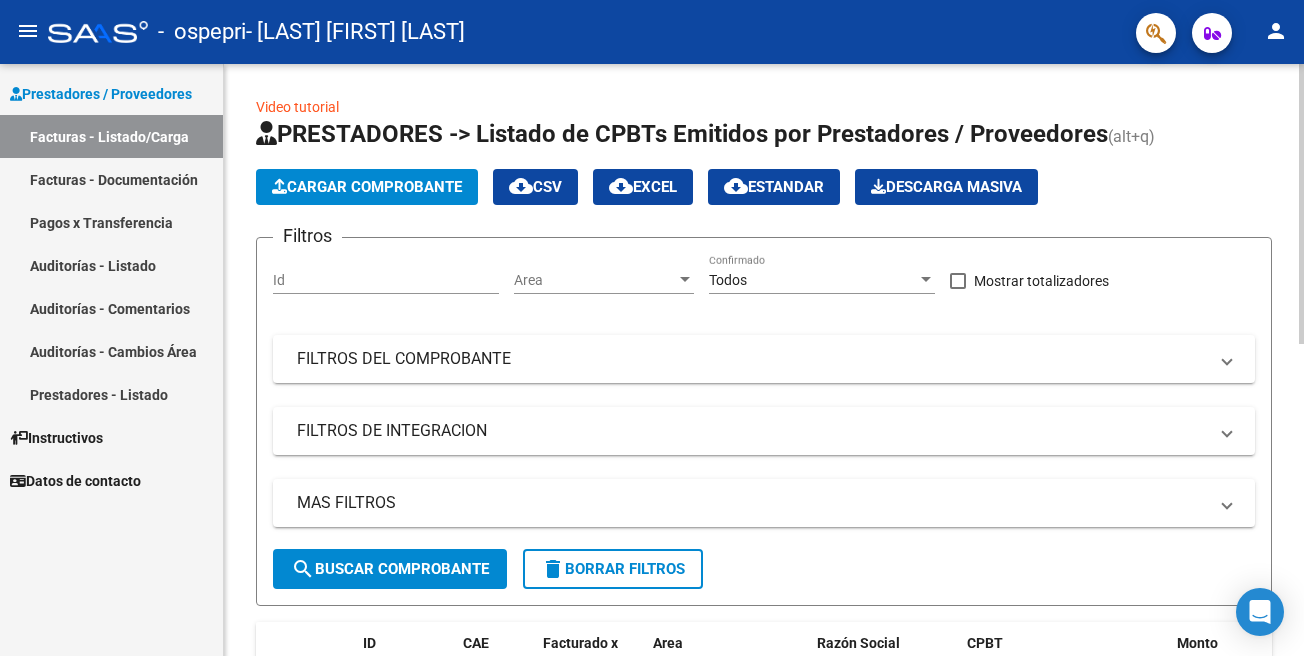 click on "Cargar Comprobante" 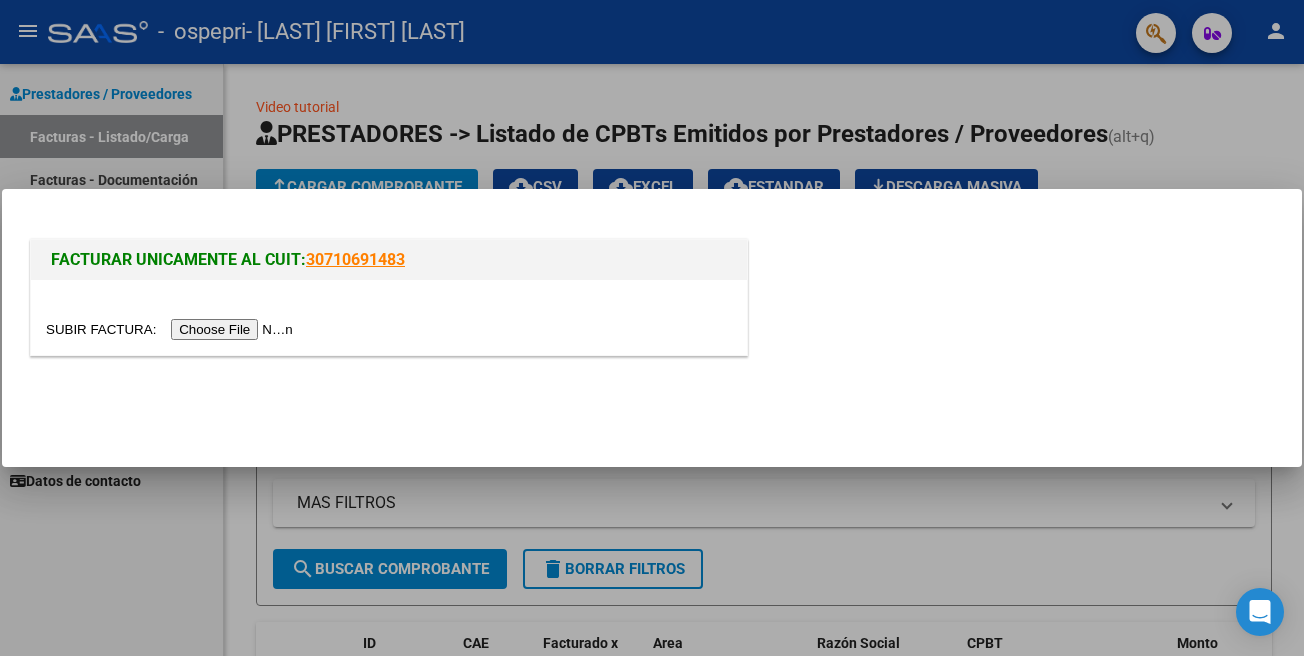 click at bounding box center [172, 329] 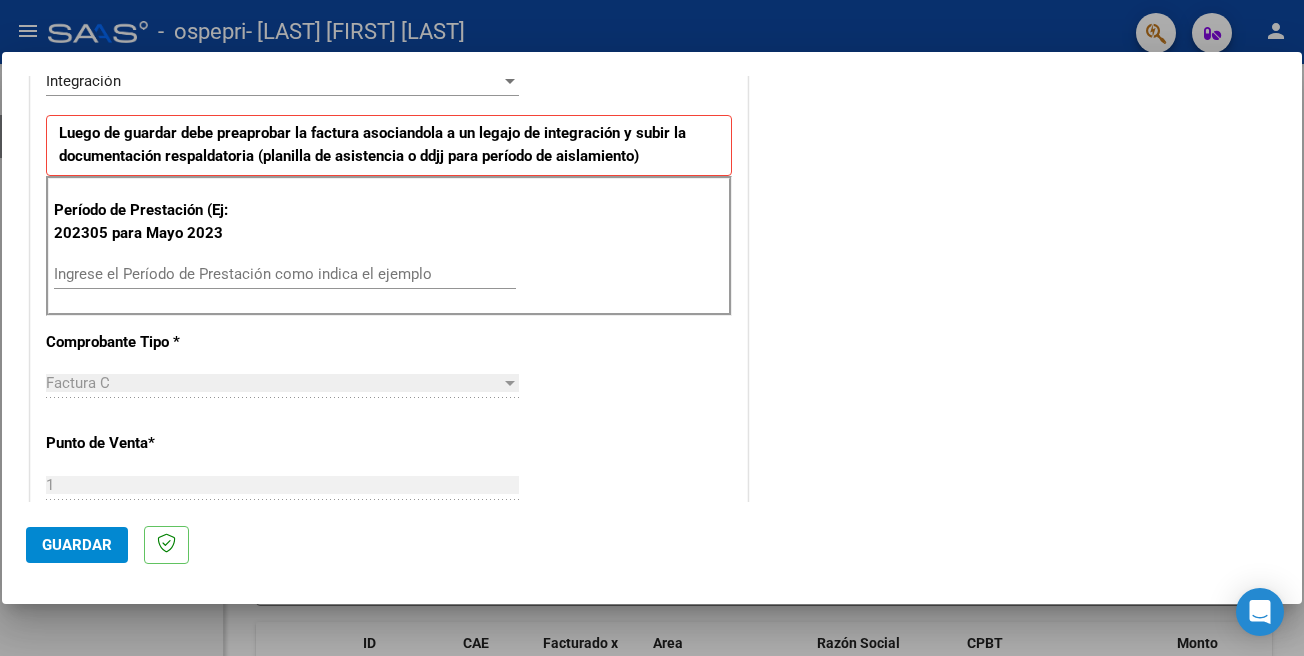 scroll, scrollTop: 489, scrollLeft: 0, axis: vertical 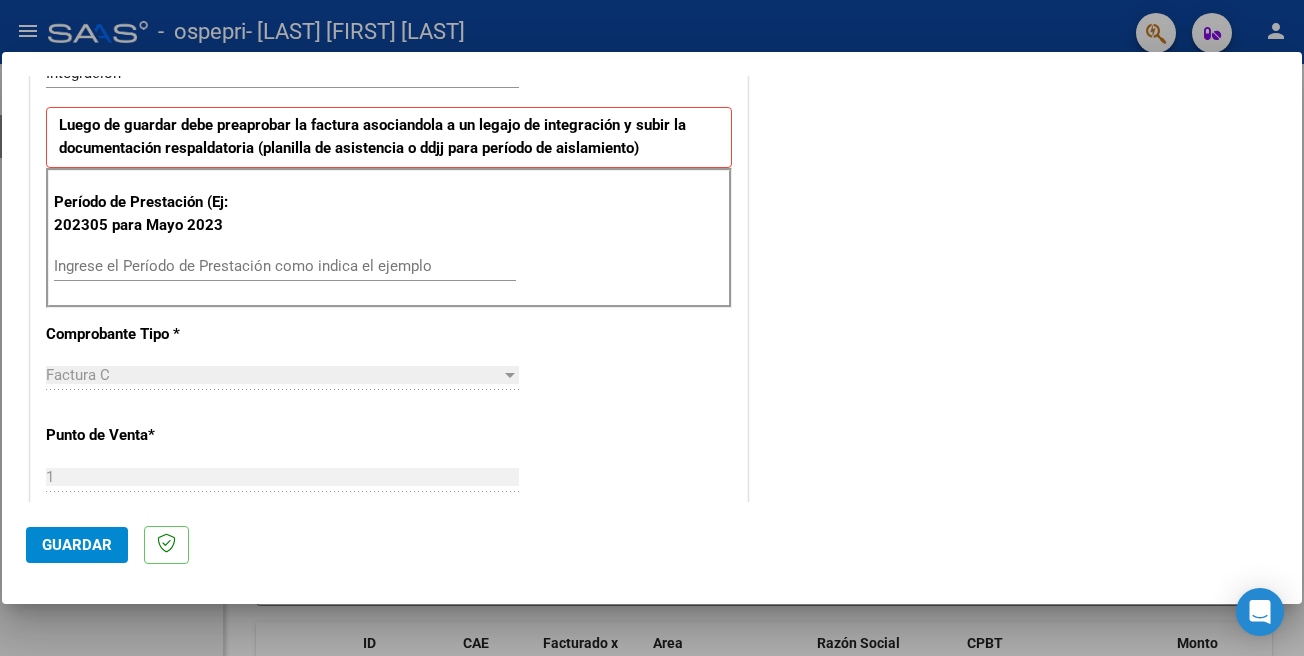 click on "Ingrese el Período de Prestación como indica el ejemplo" at bounding box center (285, 266) 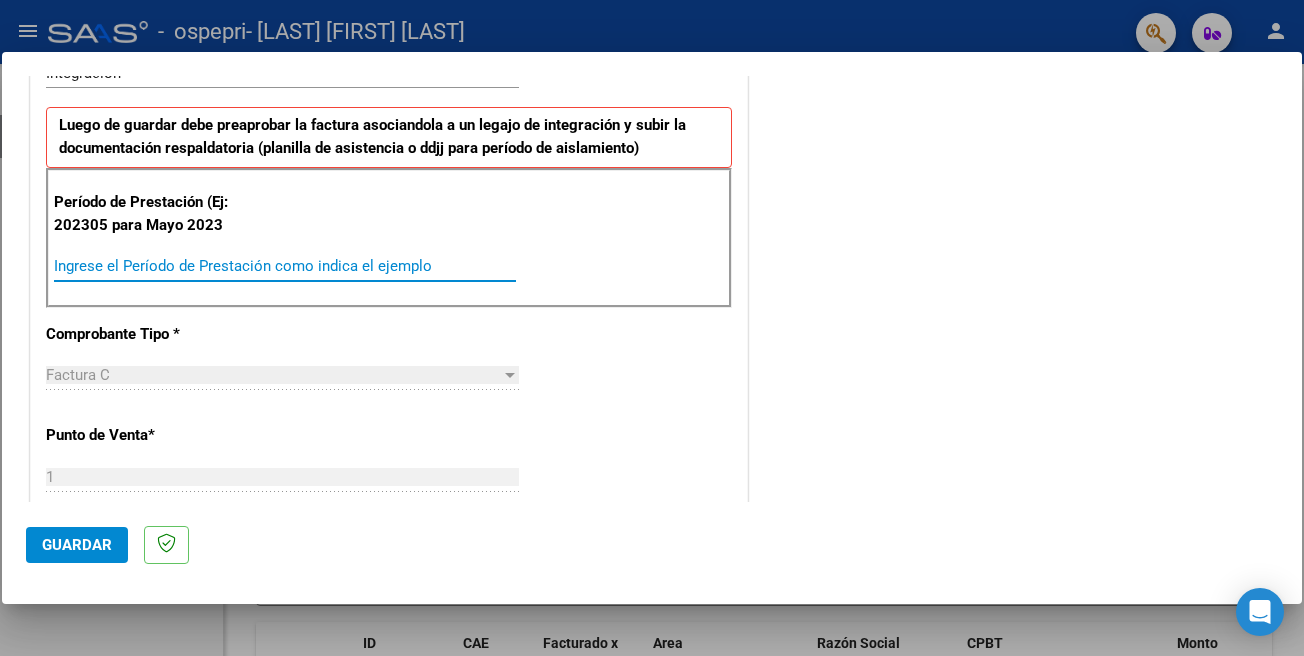 click on "Ingrese el Período de Prestación como indica el ejemplo" at bounding box center (285, 266) 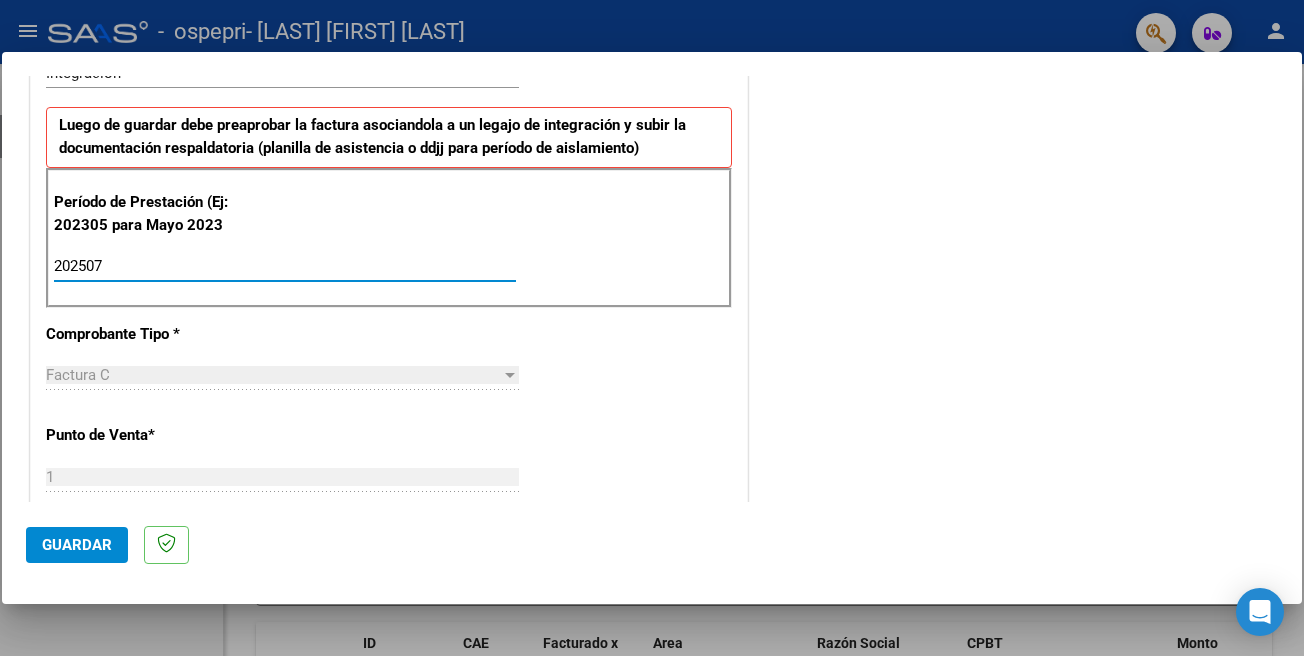 type on "202507" 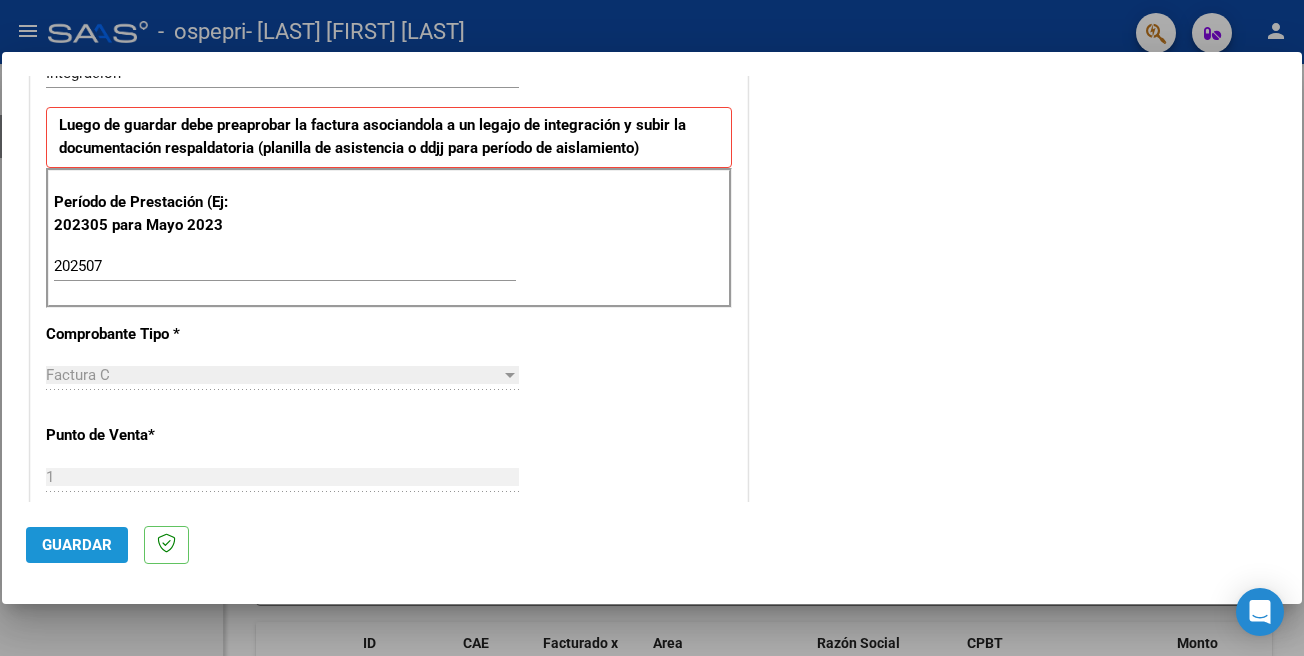 click on "Guardar" 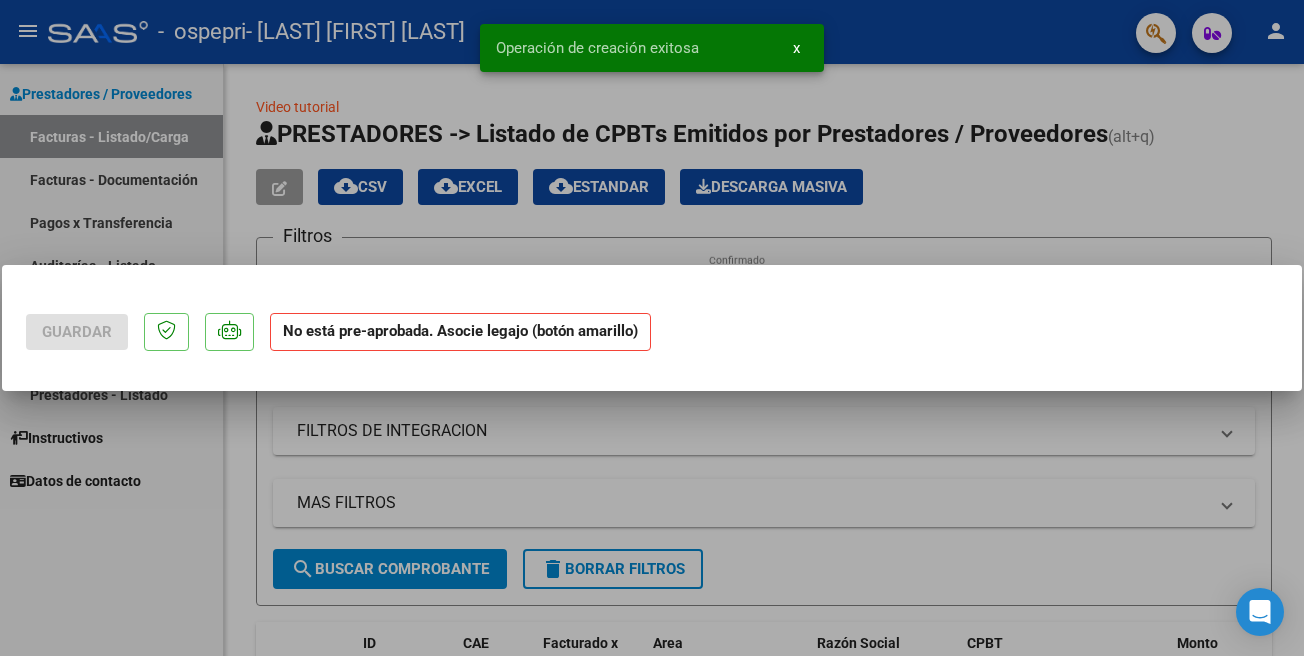 scroll, scrollTop: 0, scrollLeft: 0, axis: both 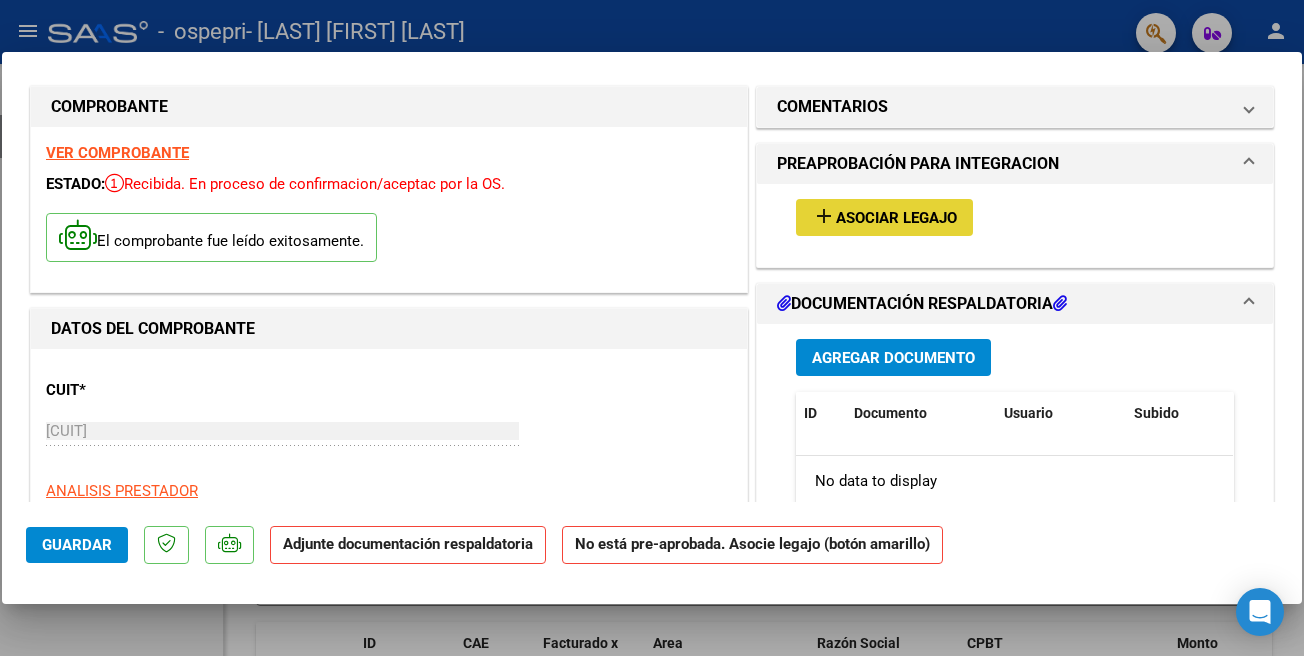 click on "Asociar Legajo" at bounding box center (896, 218) 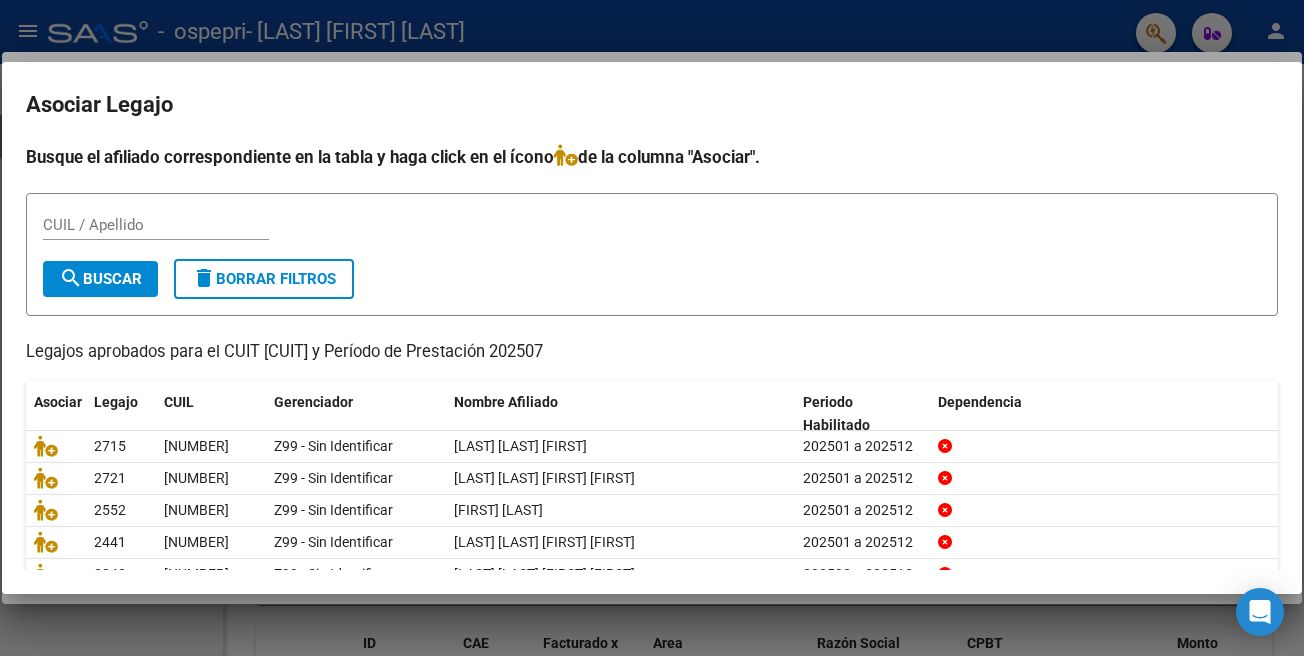 drag, startPoint x: 1303, startPoint y: 215, endPoint x: 1242, endPoint y: 235, distance: 64.195015 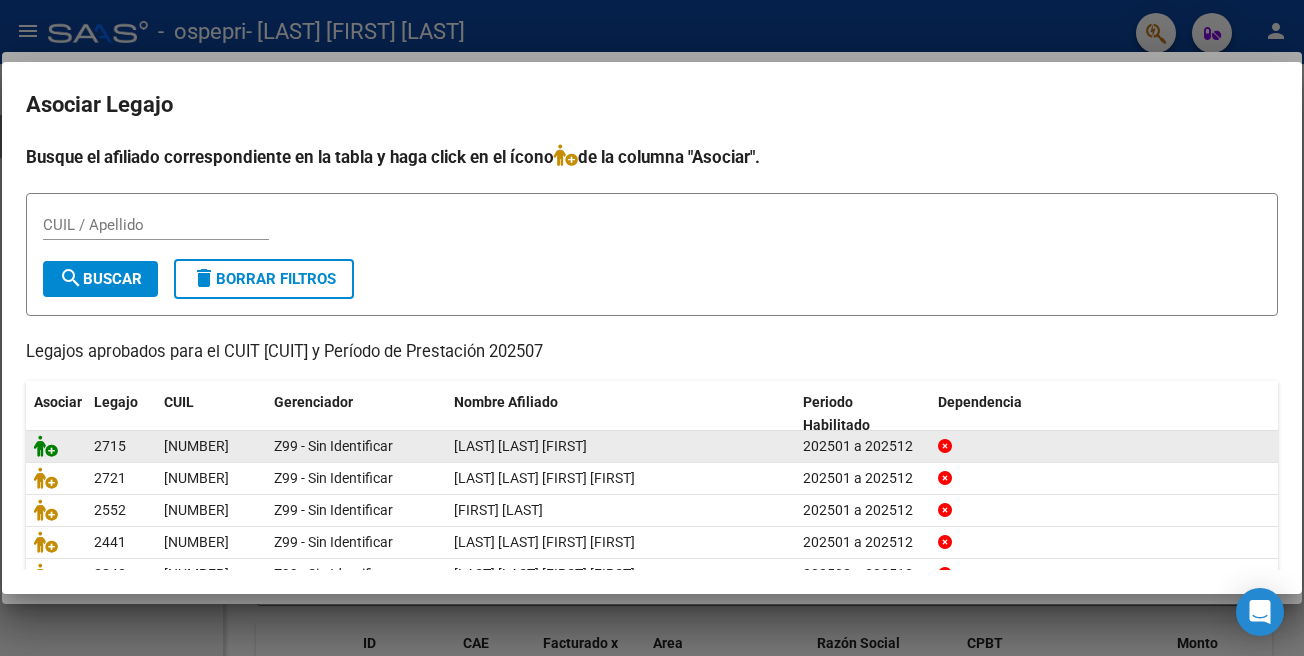 click 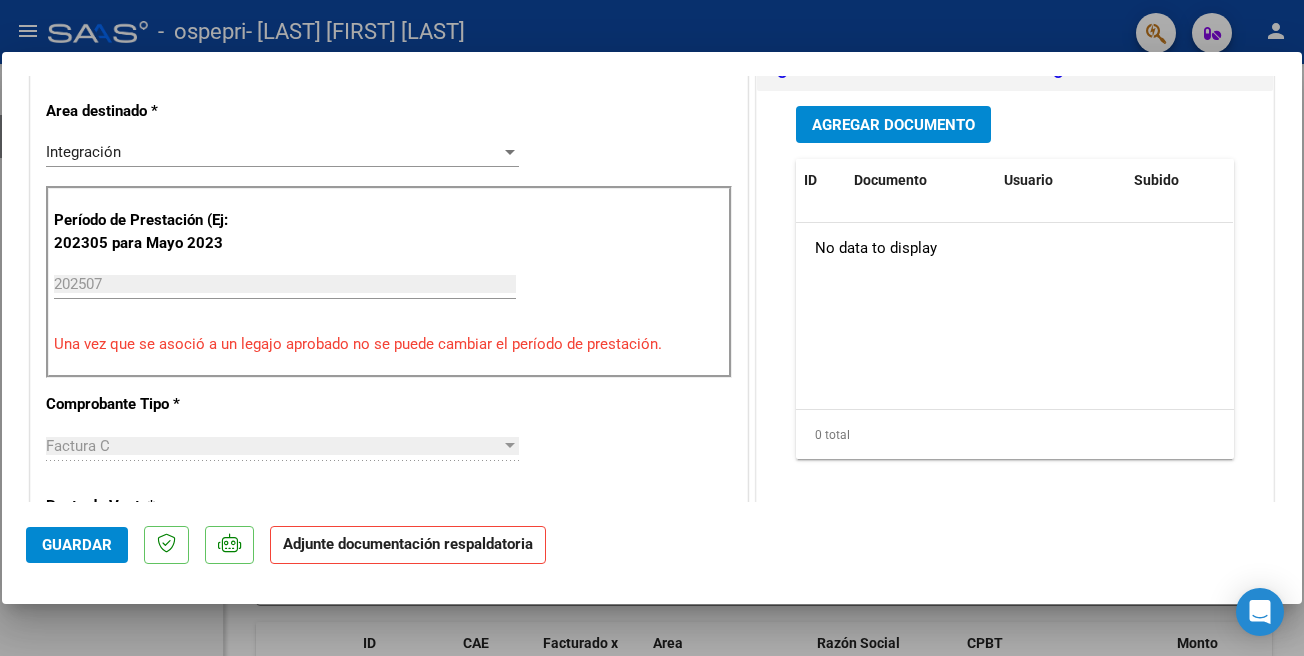 scroll, scrollTop: 478, scrollLeft: 0, axis: vertical 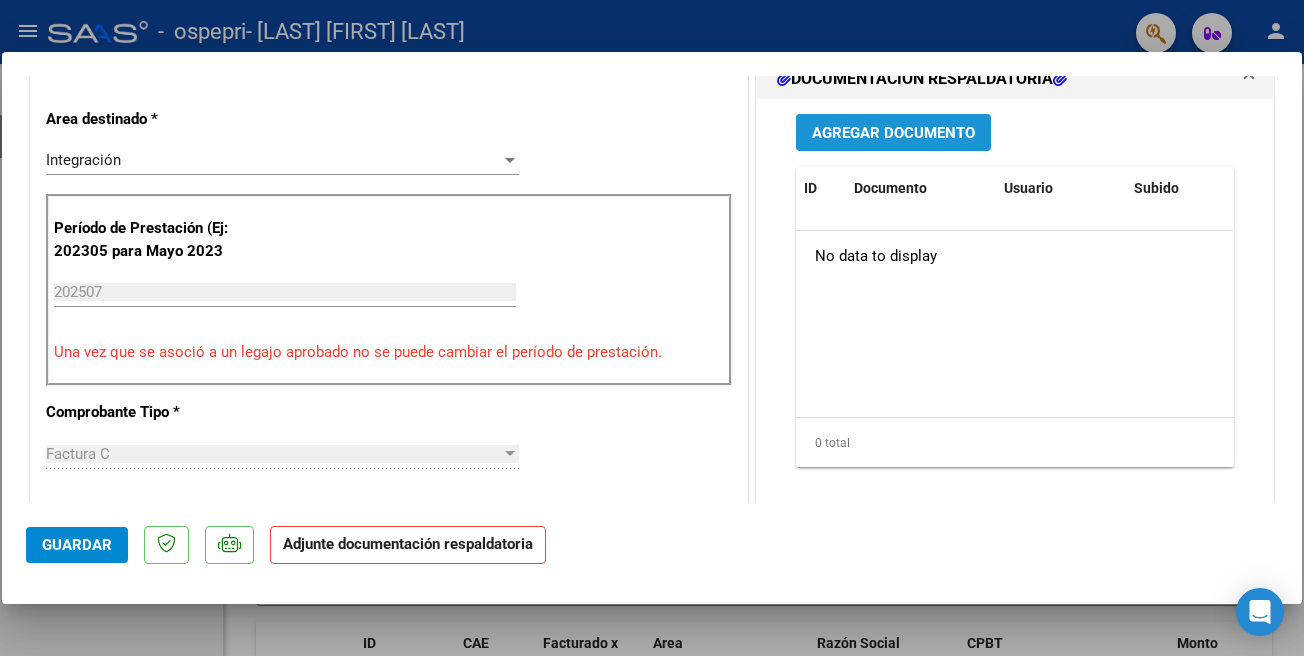 click on "Agregar Documento" at bounding box center [893, 133] 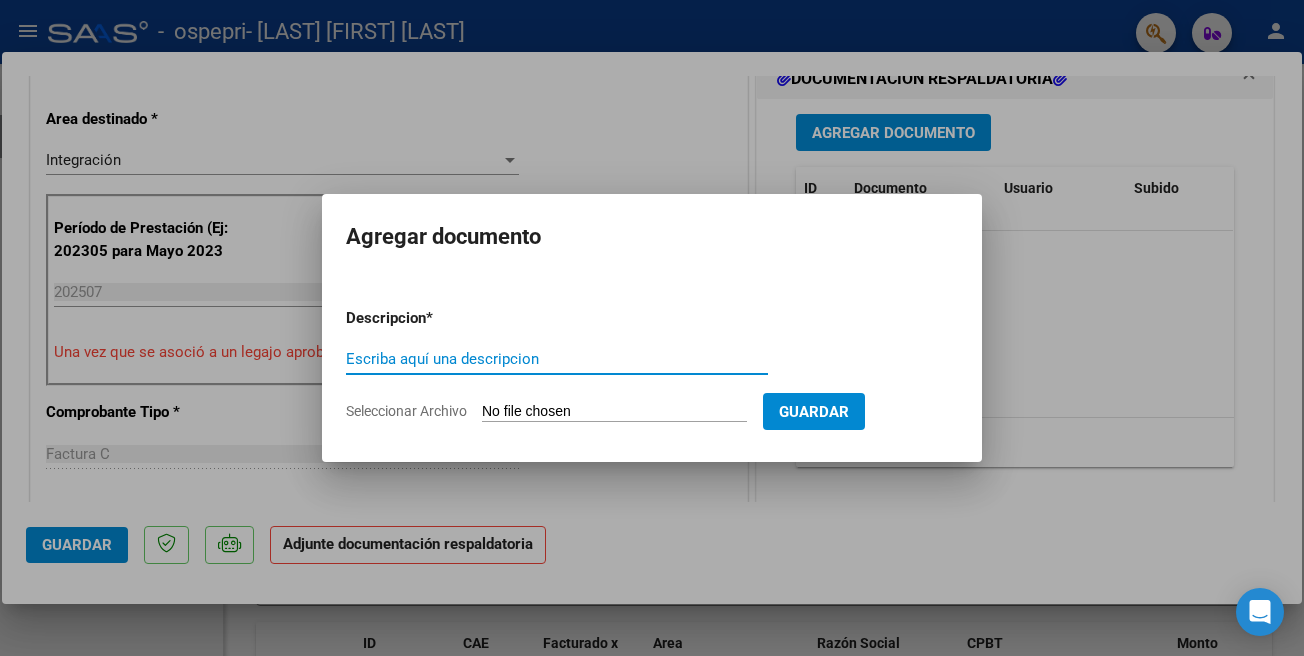 click on "Escriba aquí una descripcion" at bounding box center [557, 359] 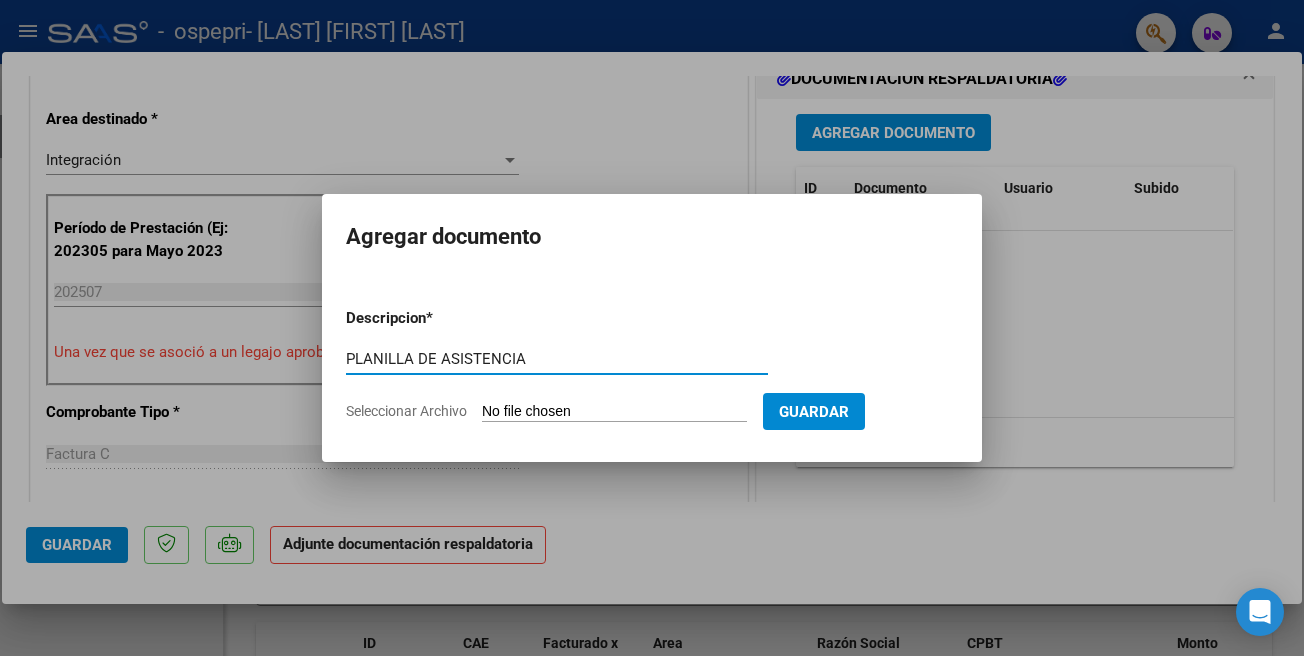 type on "PLANILLA DE ASISTENCIA" 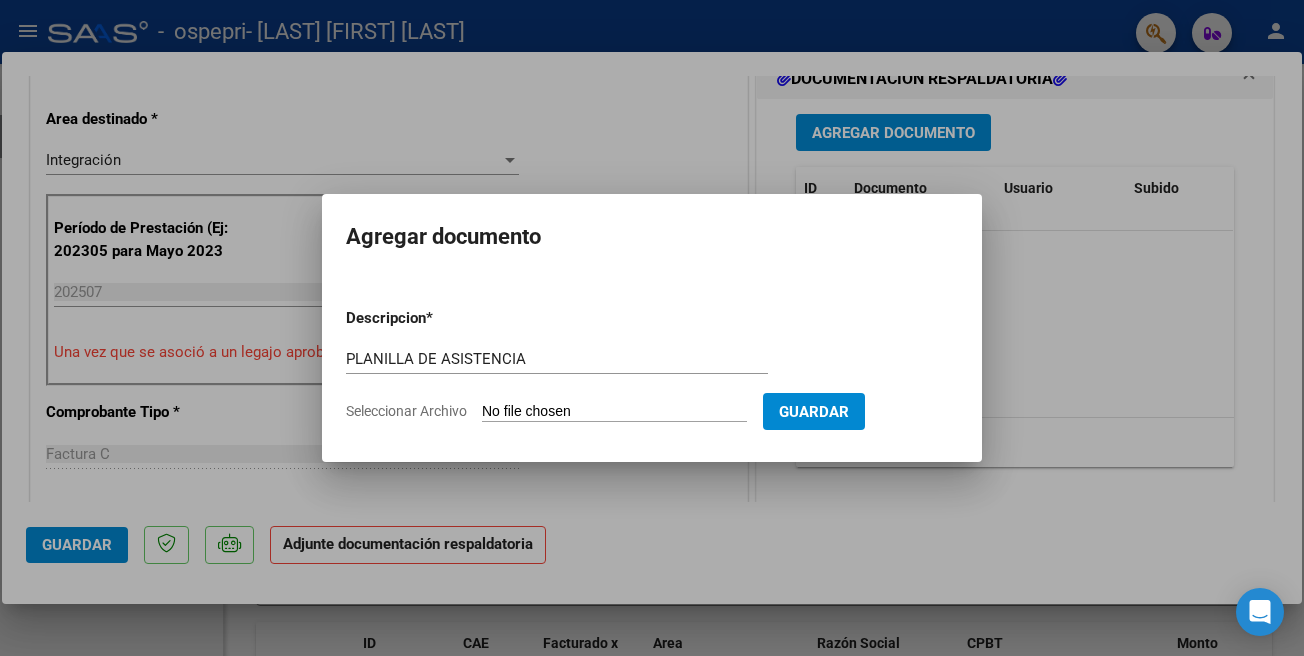 click on "Seleccionar Archivo" at bounding box center [614, 412] 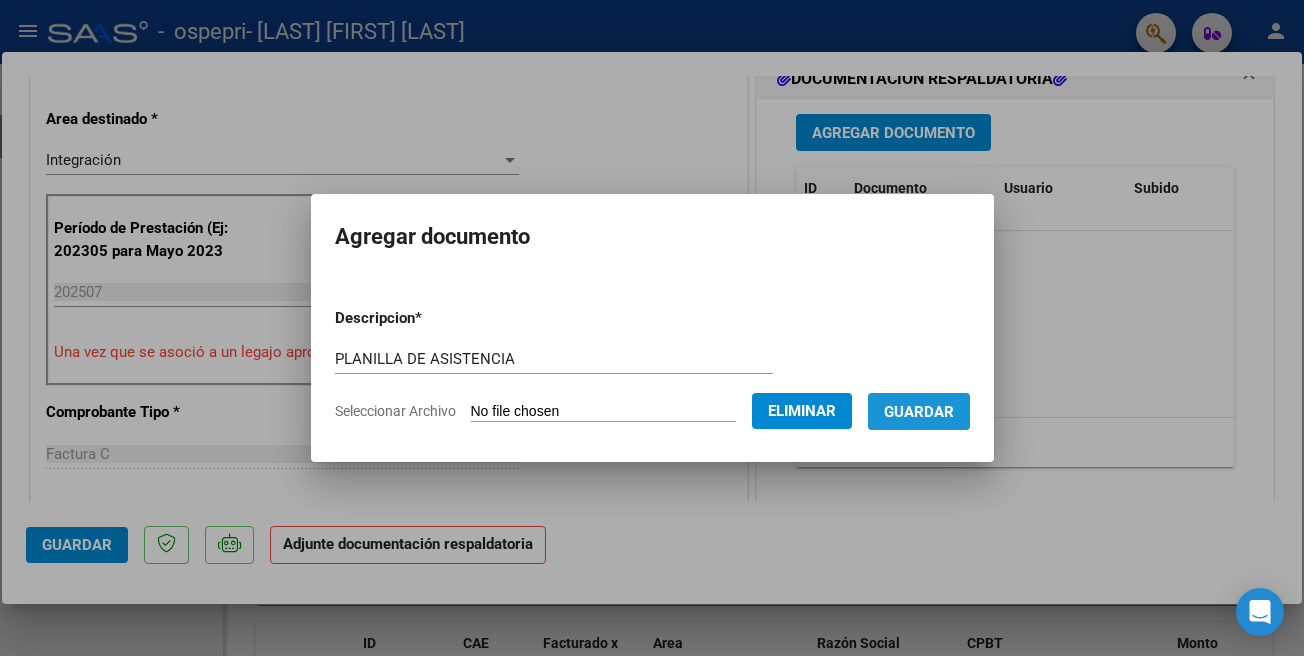 click on "Guardar" at bounding box center [919, 412] 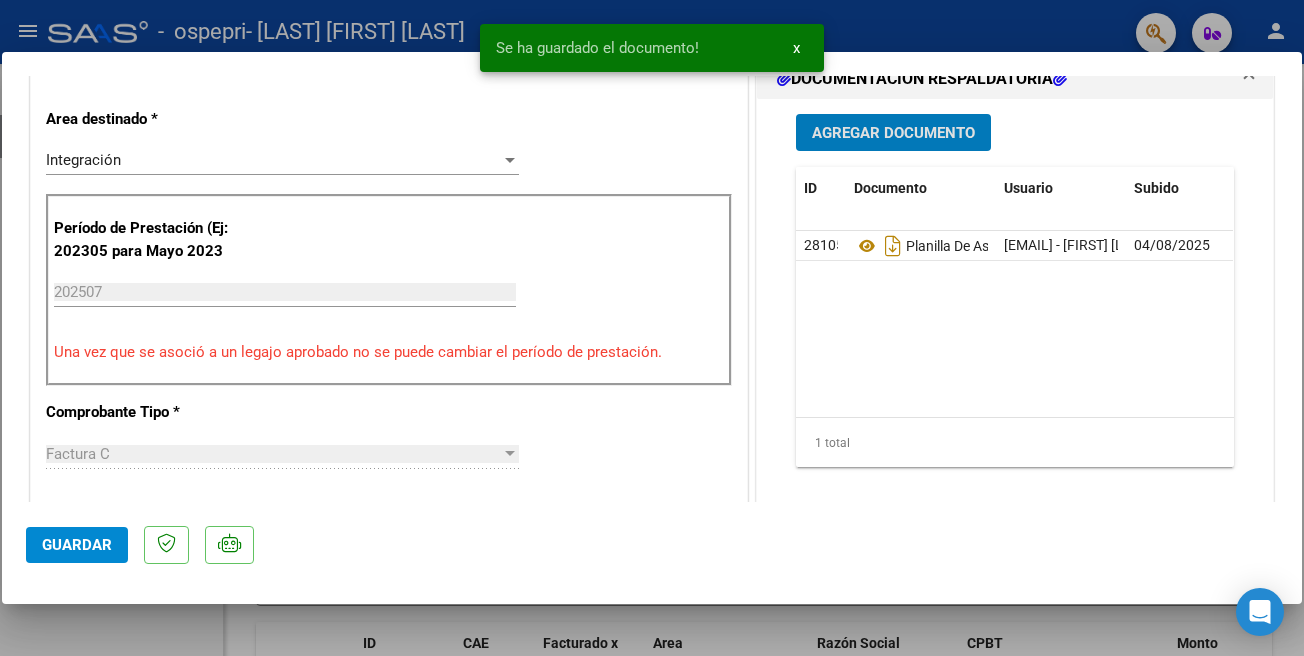 click on "Guardar" 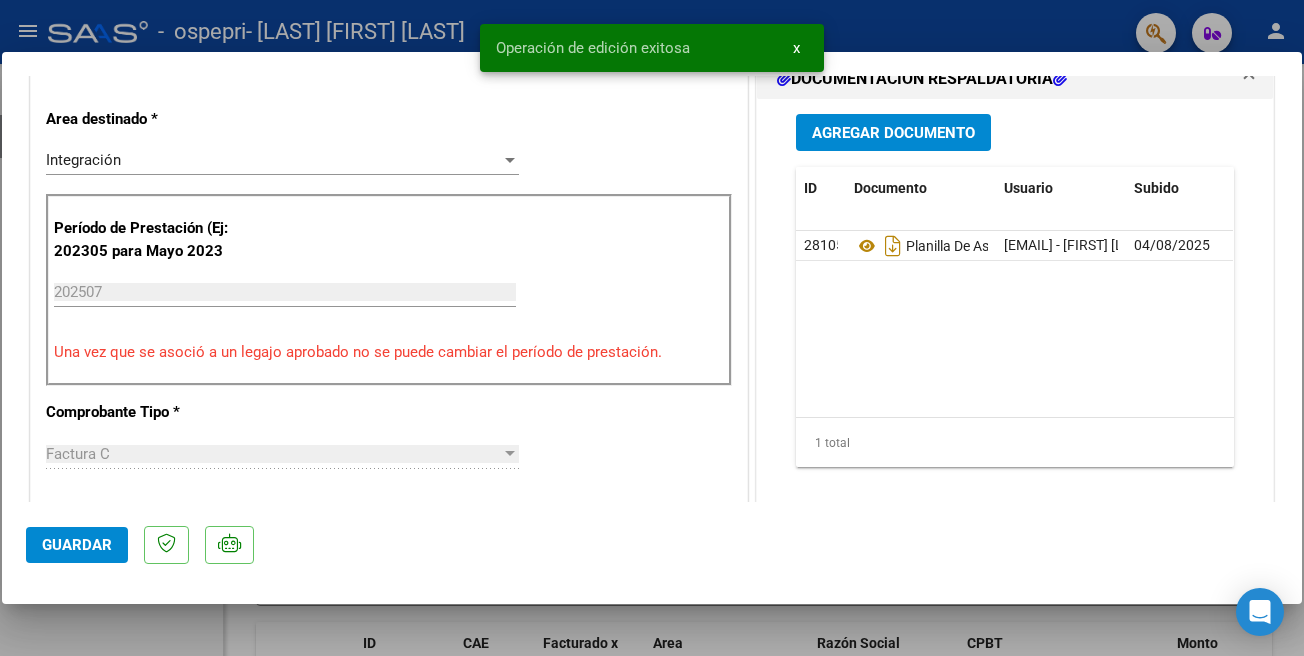 click on "x" at bounding box center [796, 48] 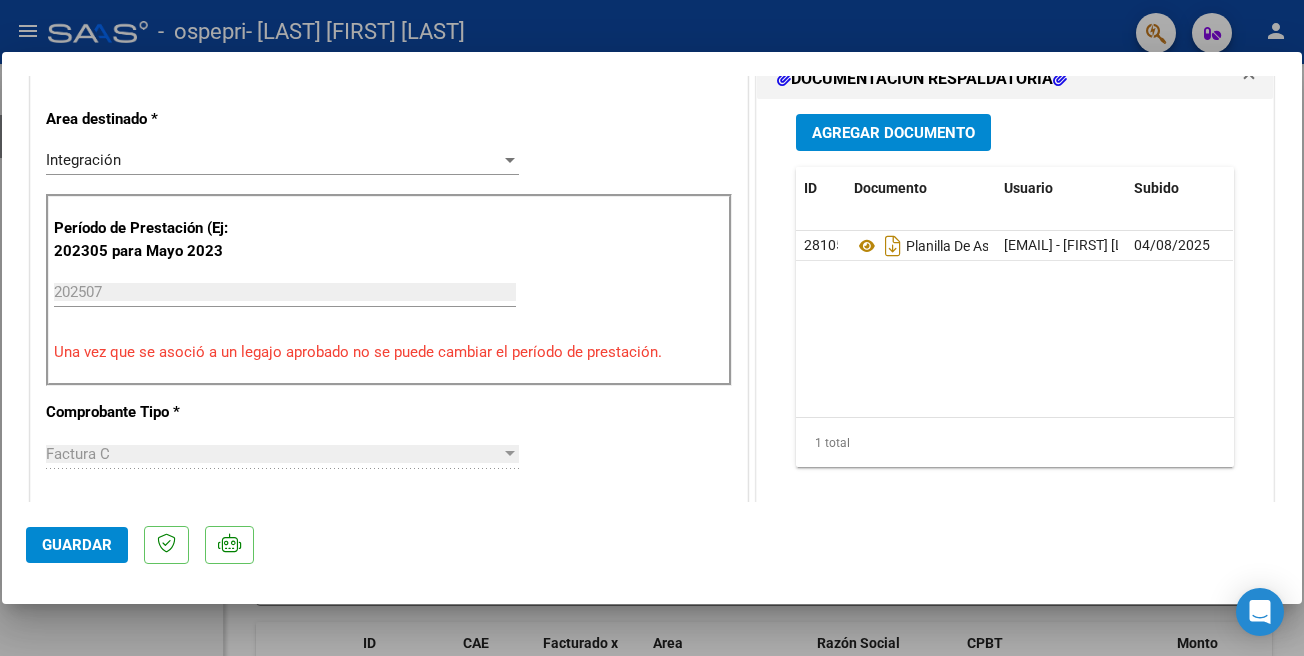 drag, startPoint x: 1303, startPoint y: 229, endPoint x: 1300, endPoint y: 192, distance: 37.12142 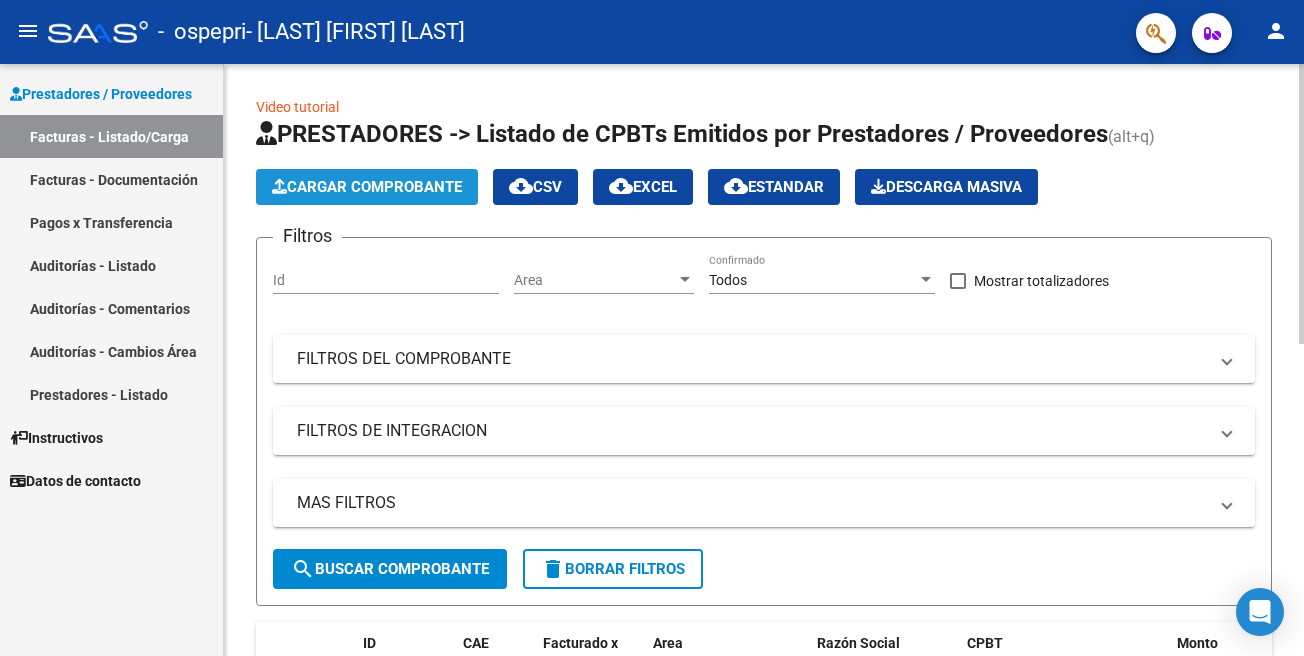 click on "Cargar Comprobante" 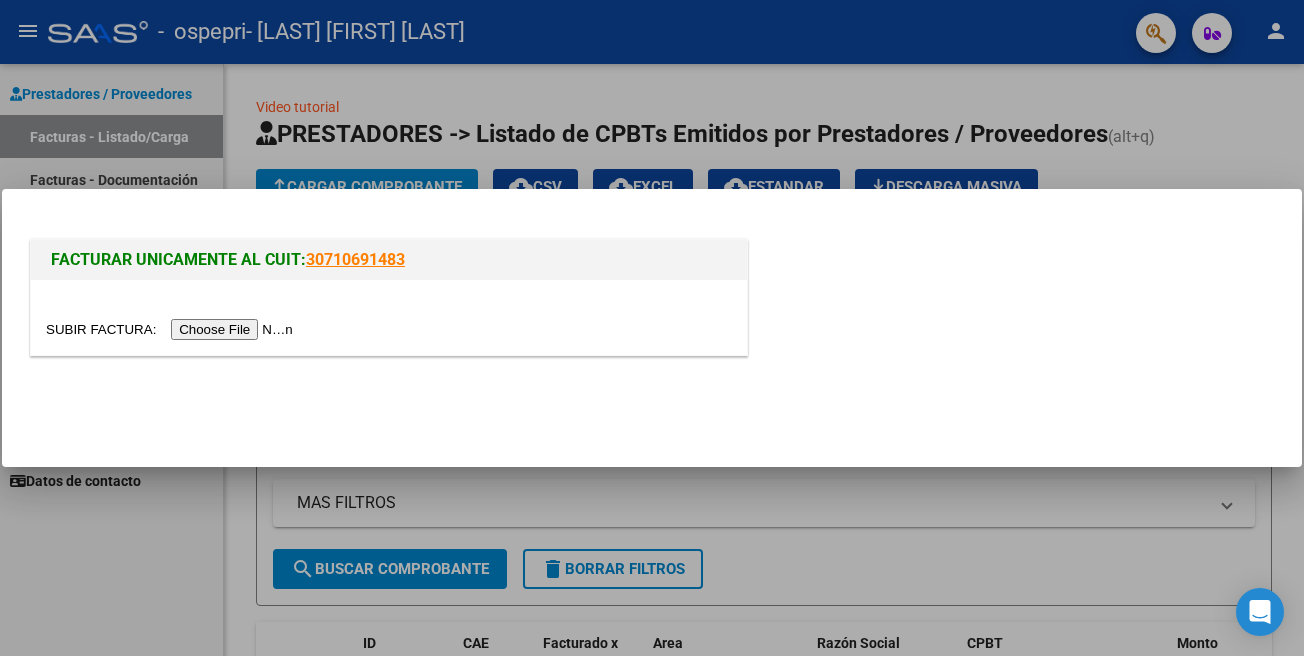 drag, startPoint x: 77, startPoint y: 341, endPoint x: 83, endPoint y: 327, distance: 15.231546 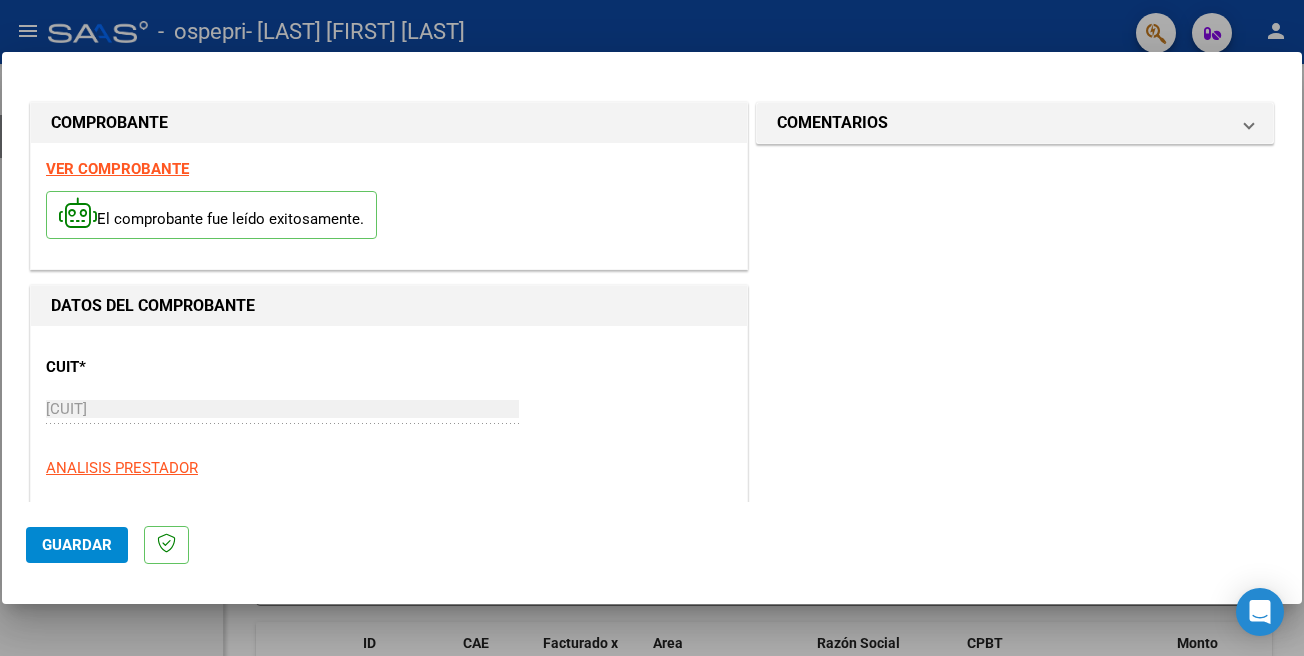 drag, startPoint x: 1303, startPoint y: 121, endPoint x: 1302, endPoint y: 174, distance: 53.009434 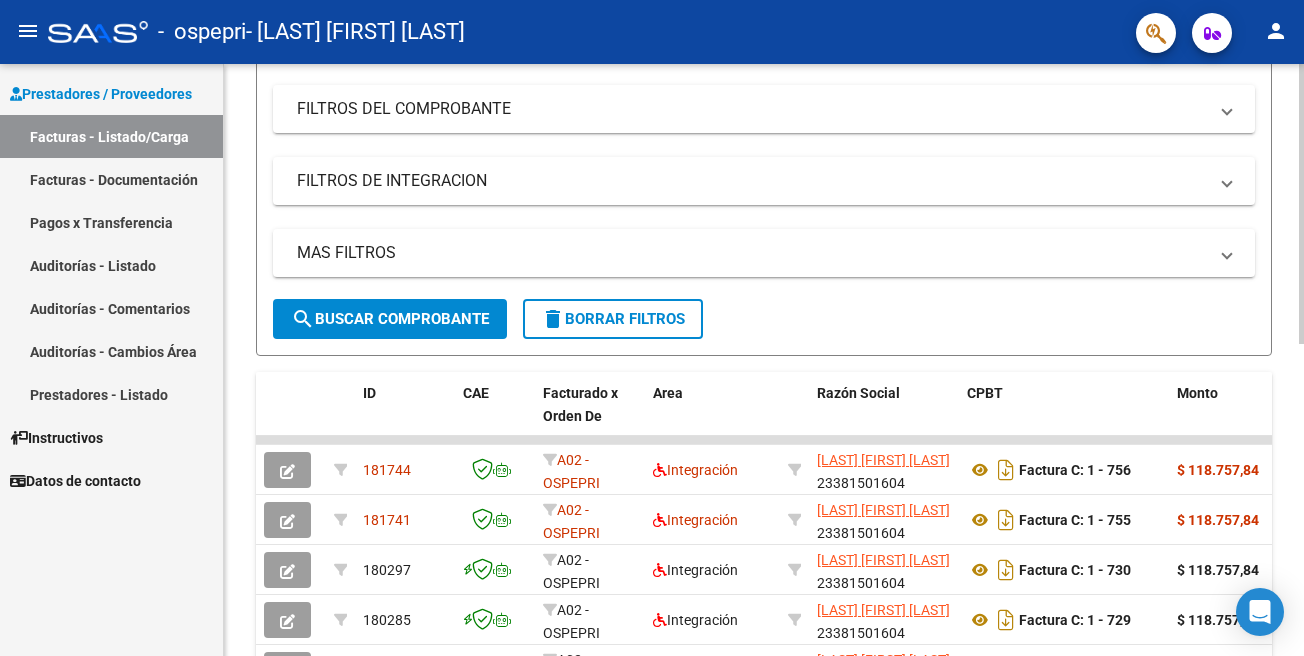 scroll, scrollTop: 254, scrollLeft: 0, axis: vertical 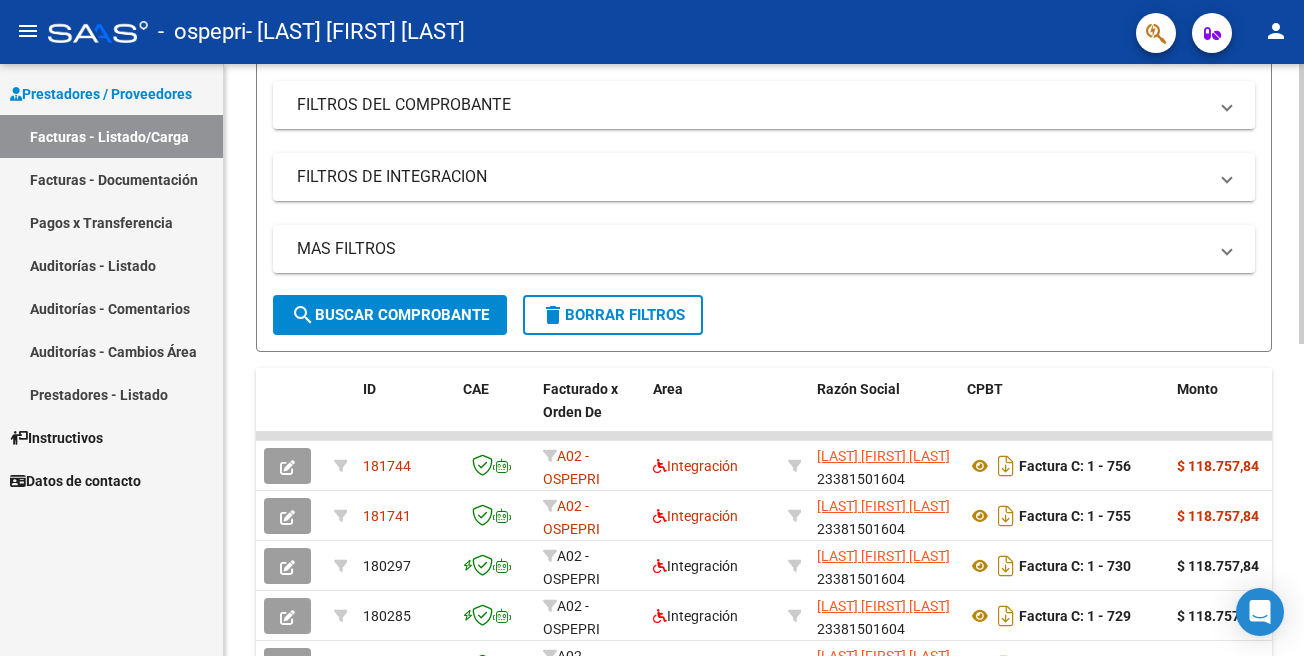 click 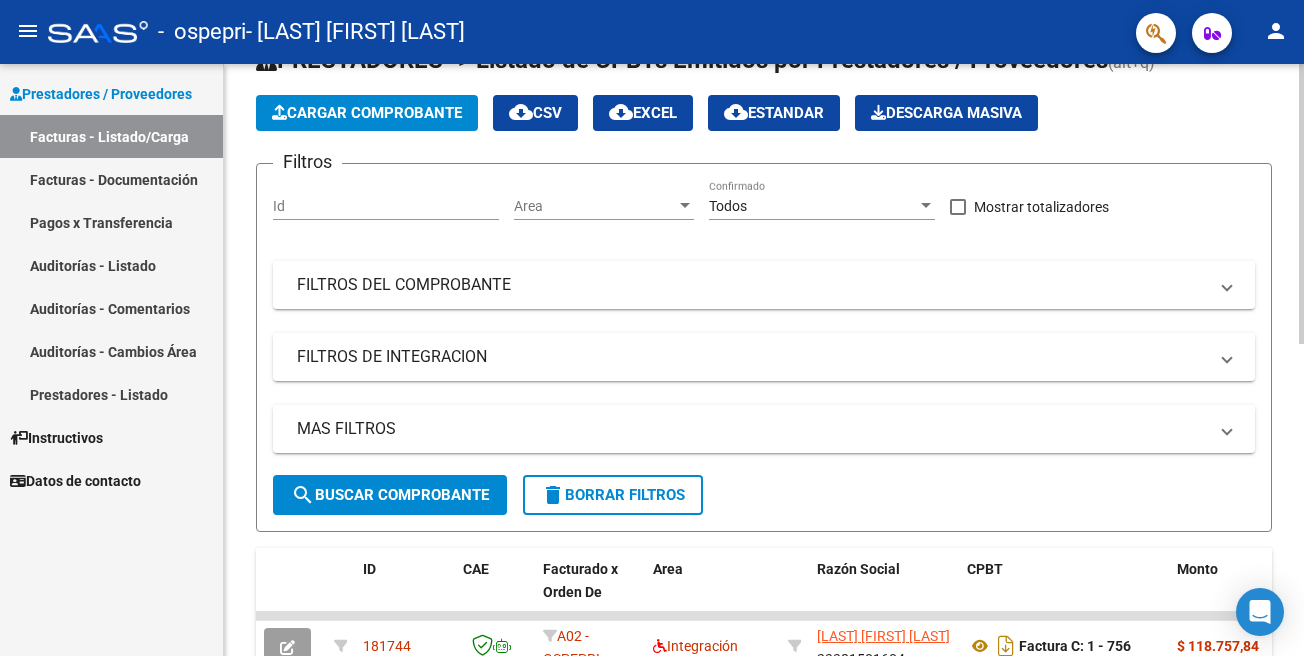 scroll, scrollTop: 0, scrollLeft: 0, axis: both 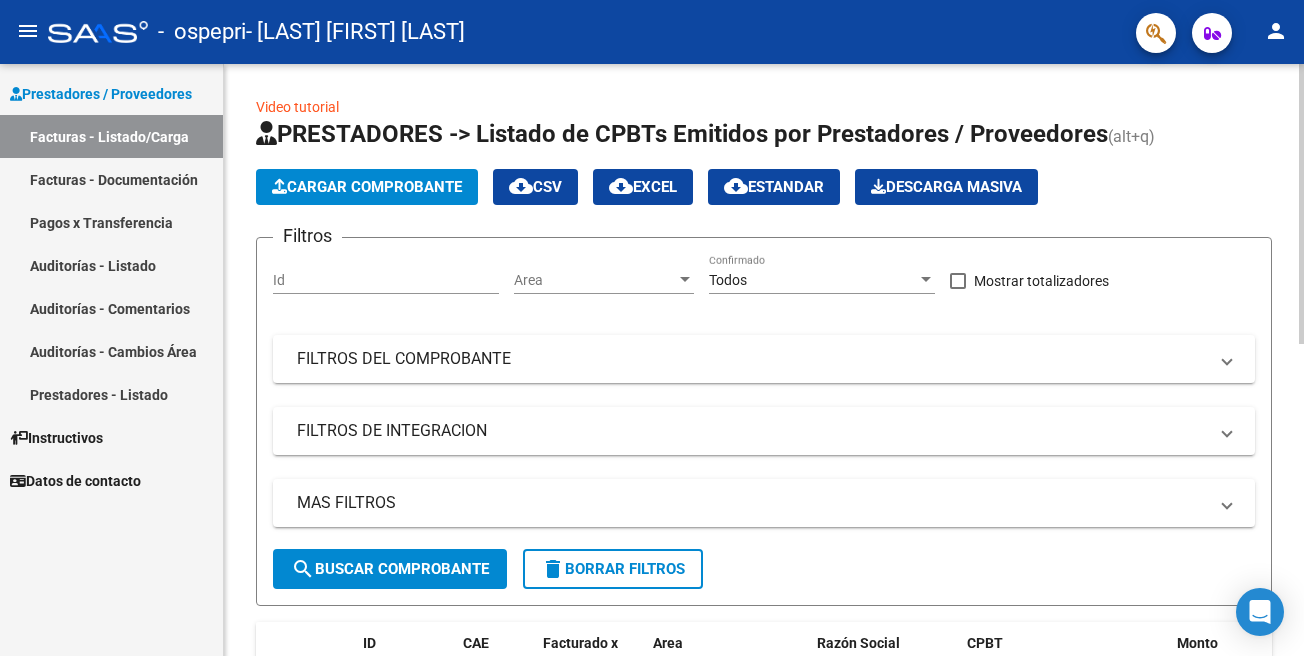 click 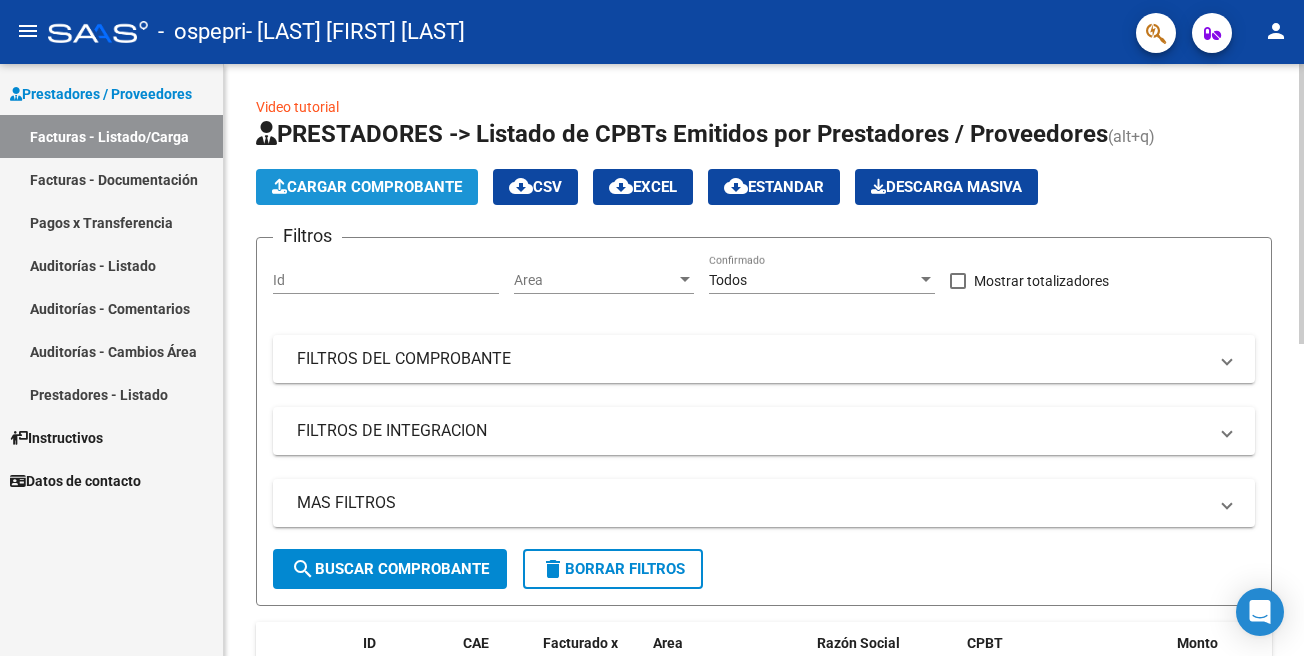 click on "Cargar Comprobante" 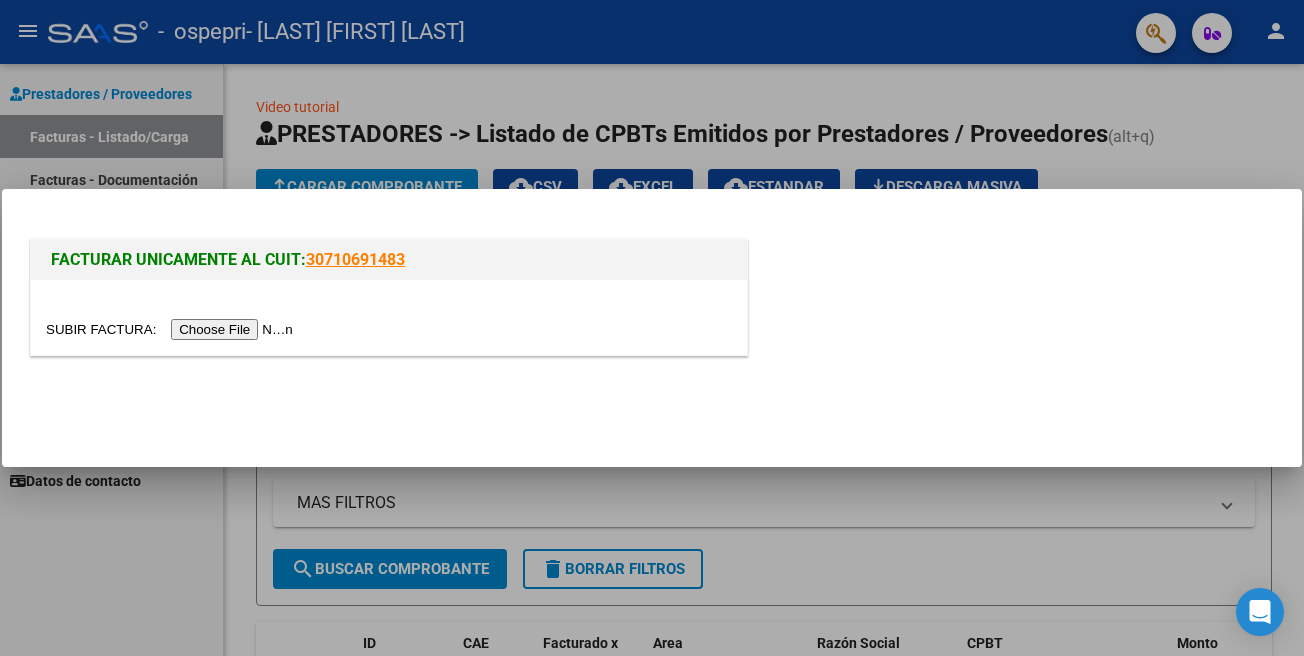 click at bounding box center (172, 329) 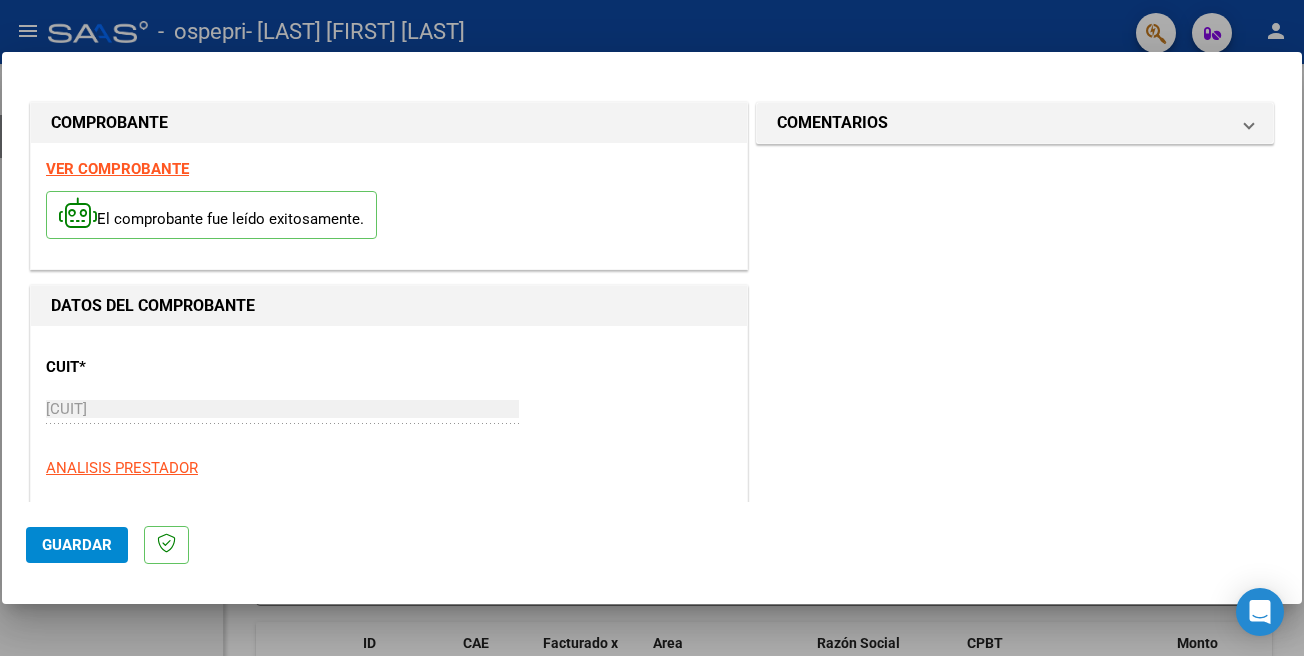 drag, startPoint x: 1302, startPoint y: 132, endPoint x: 1273, endPoint y: 172, distance: 49.40648 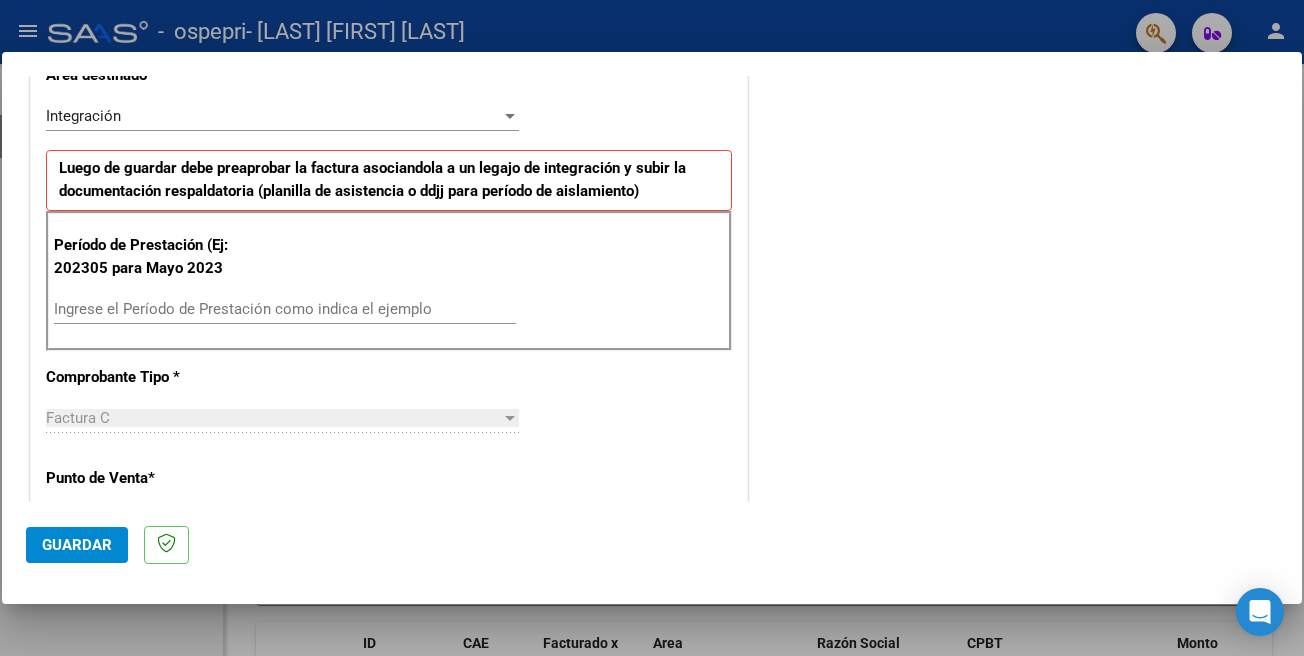 scroll, scrollTop: 450, scrollLeft: 0, axis: vertical 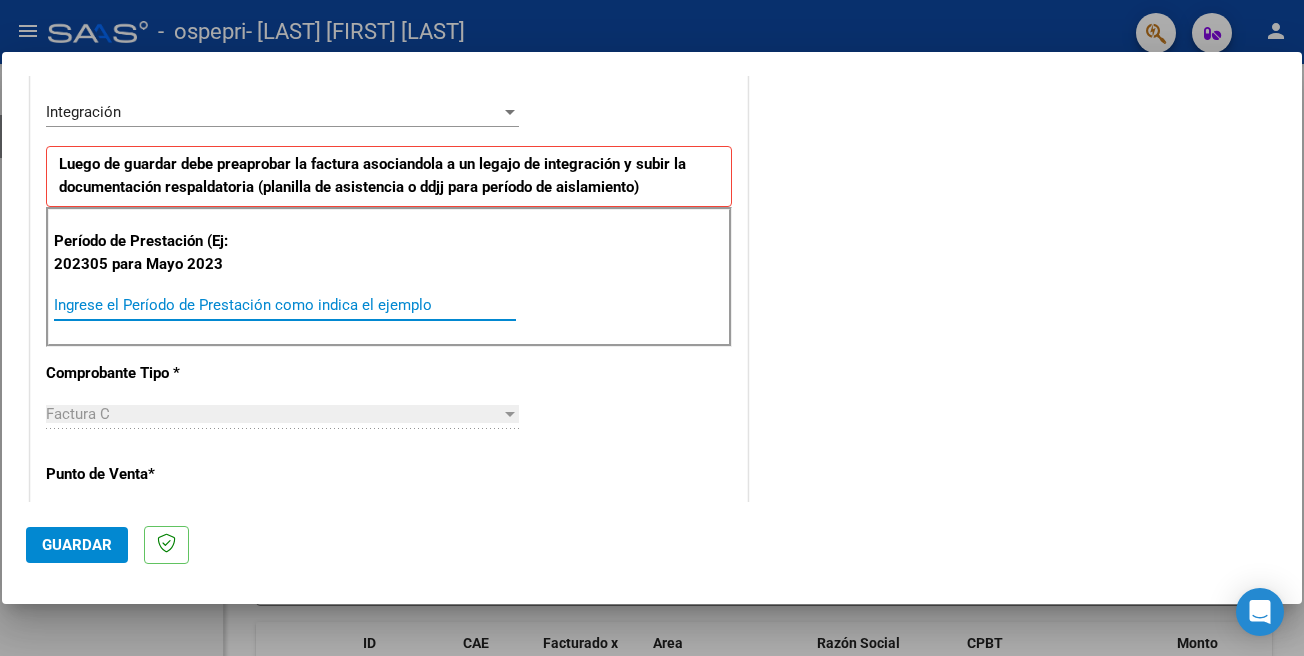 click on "Ingrese el Período de Prestación como indica el ejemplo" at bounding box center (285, 305) 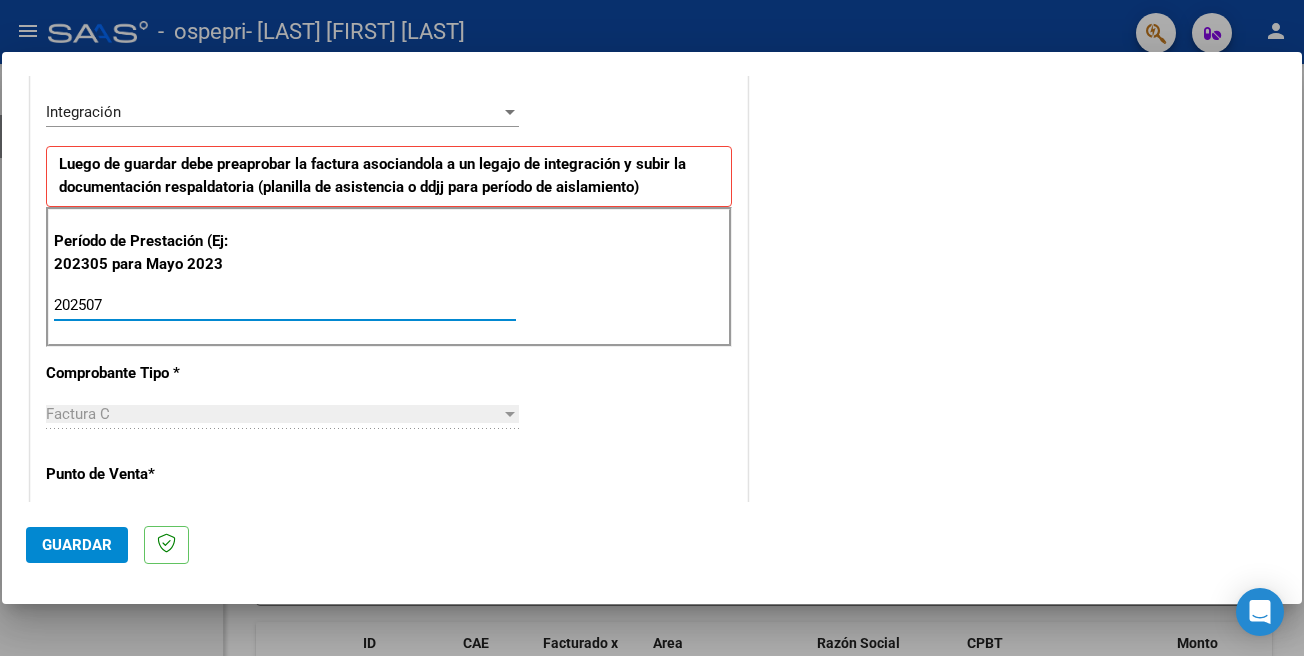 type on "202507" 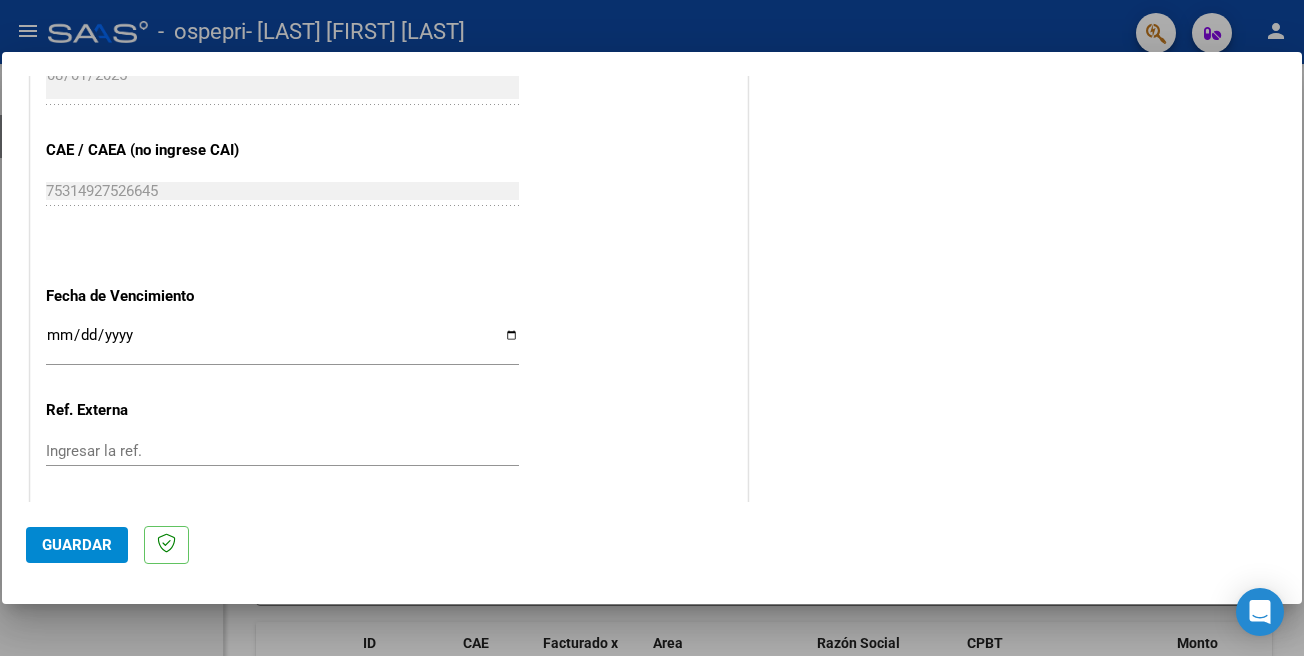 scroll, scrollTop: 1271, scrollLeft: 0, axis: vertical 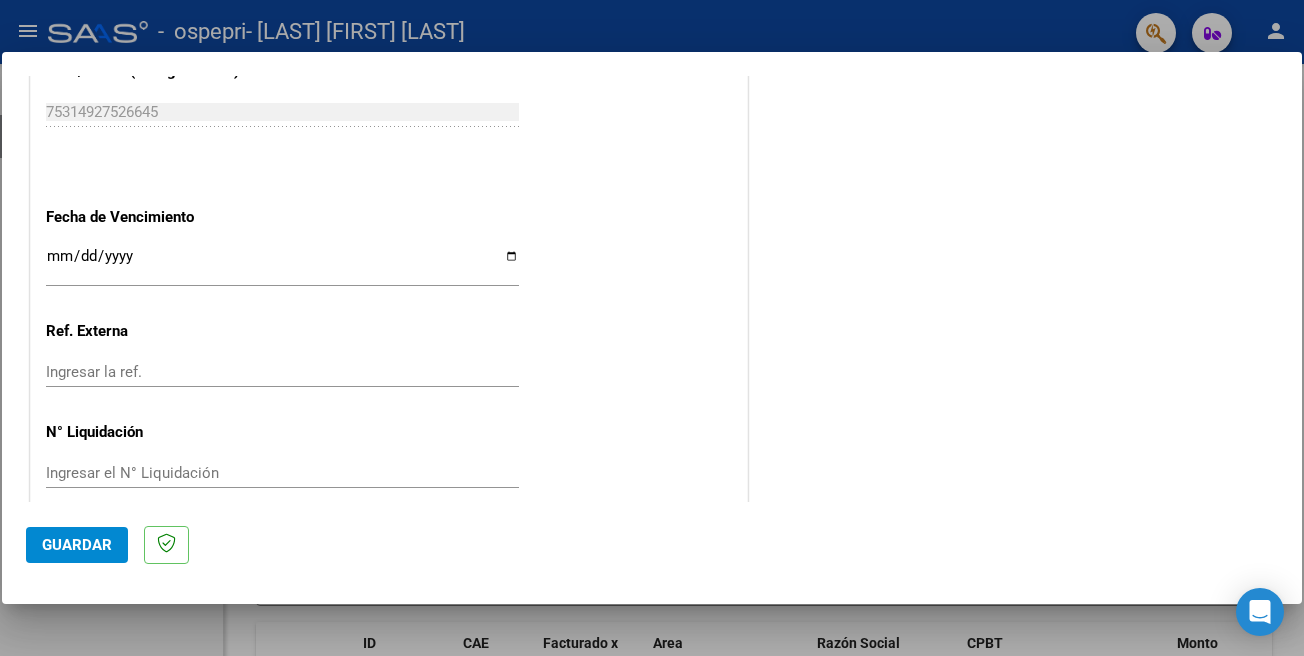 click on "Guardar" 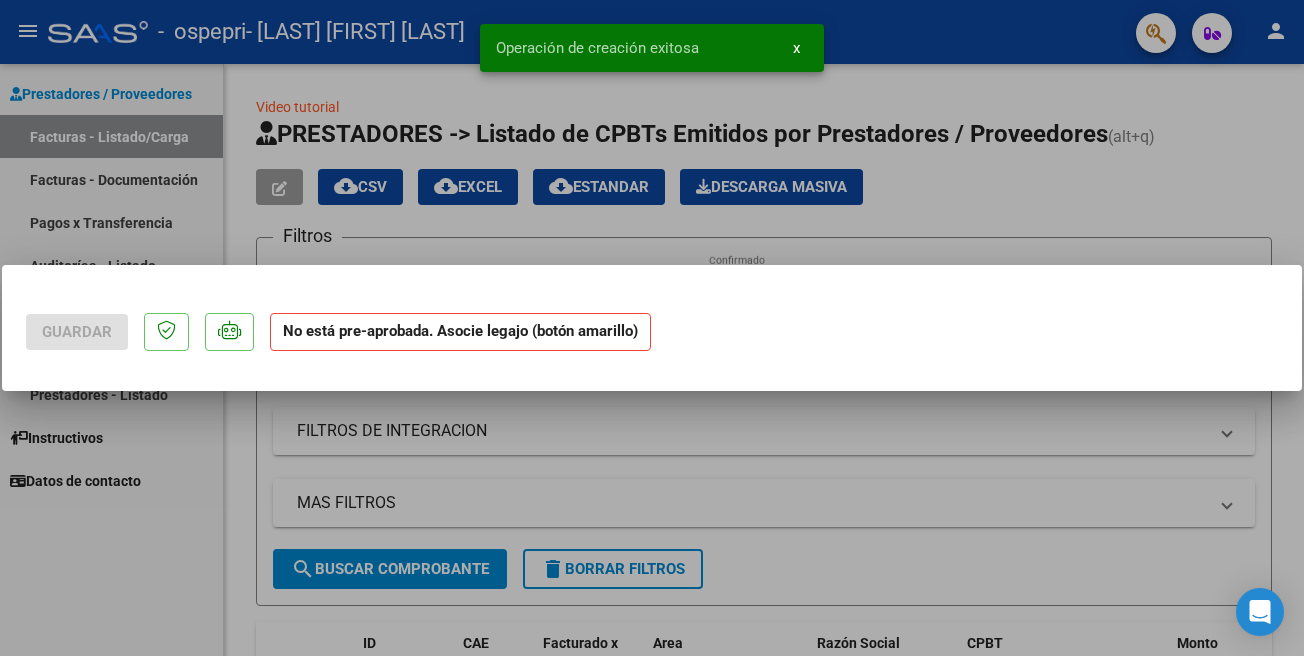 scroll, scrollTop: 0, scrollLeft: 0, axis: both 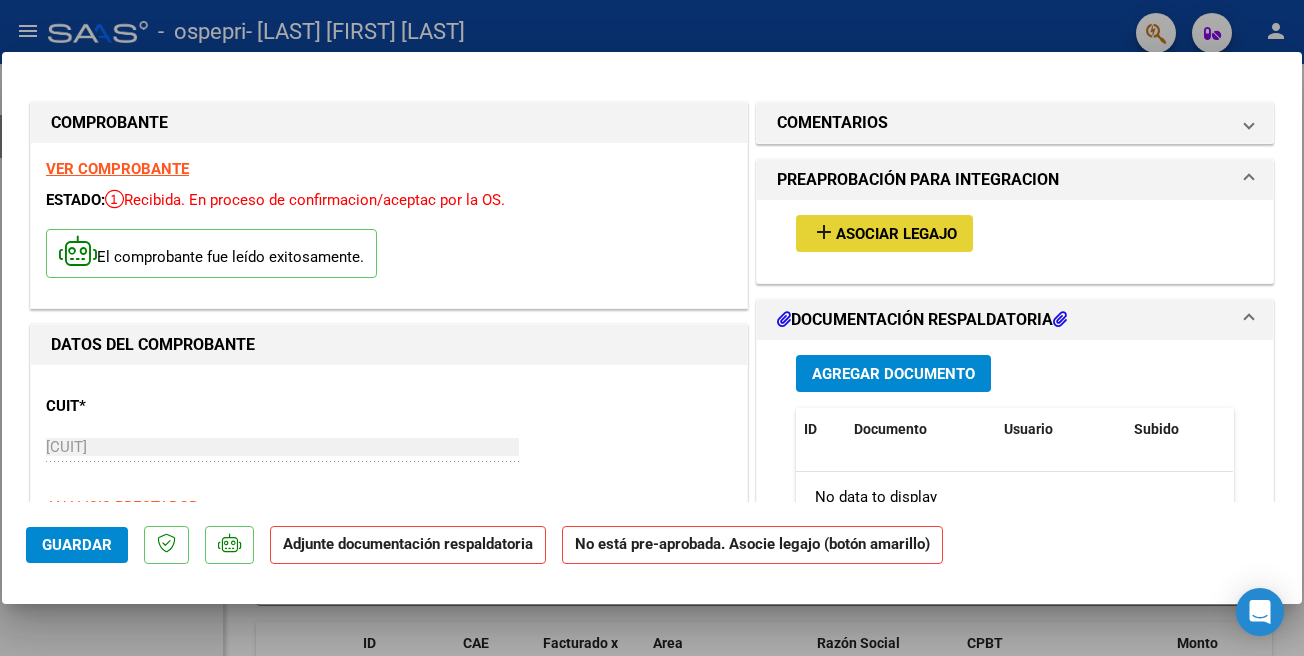 click on "add" at bounding box center (824, 232) 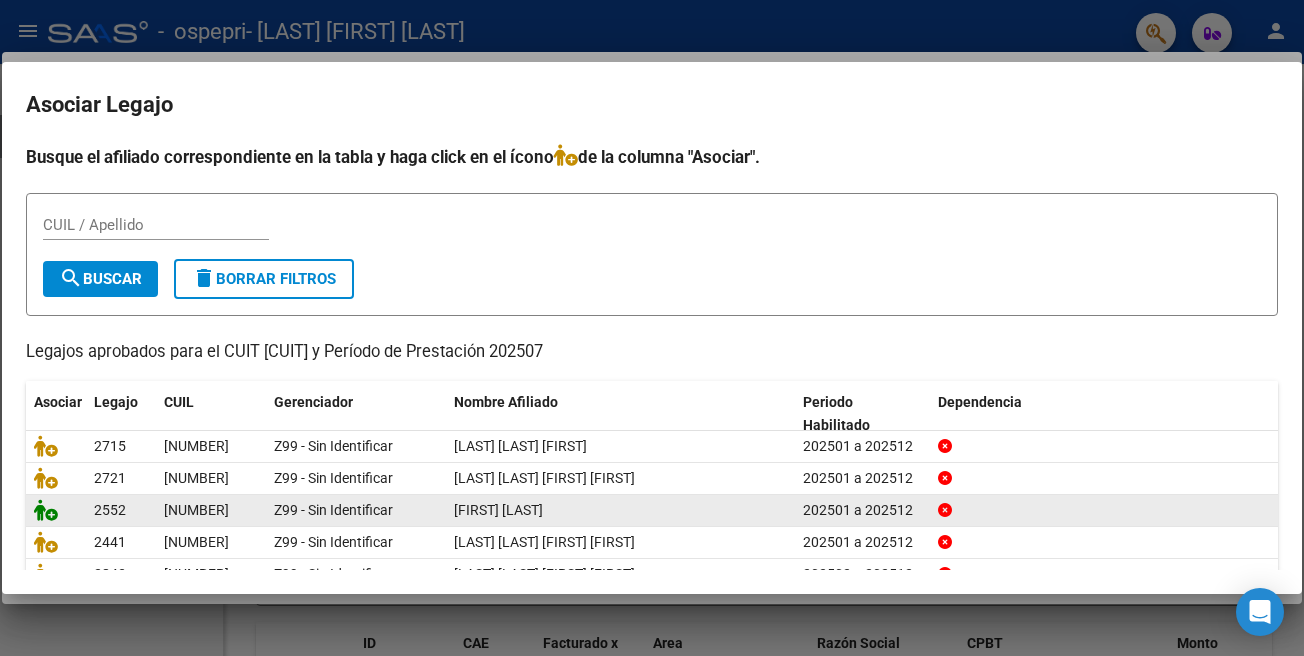 click 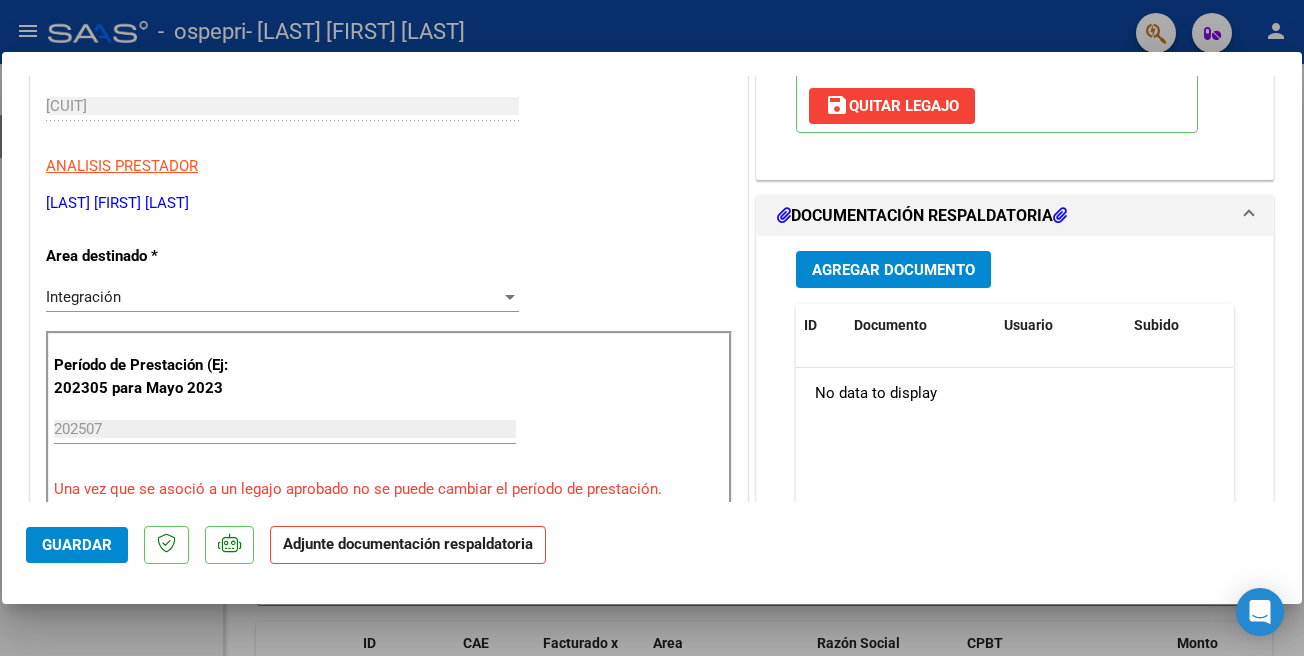 scroll, scrollTop: 526, scrollLeft: 0, axis: vertical 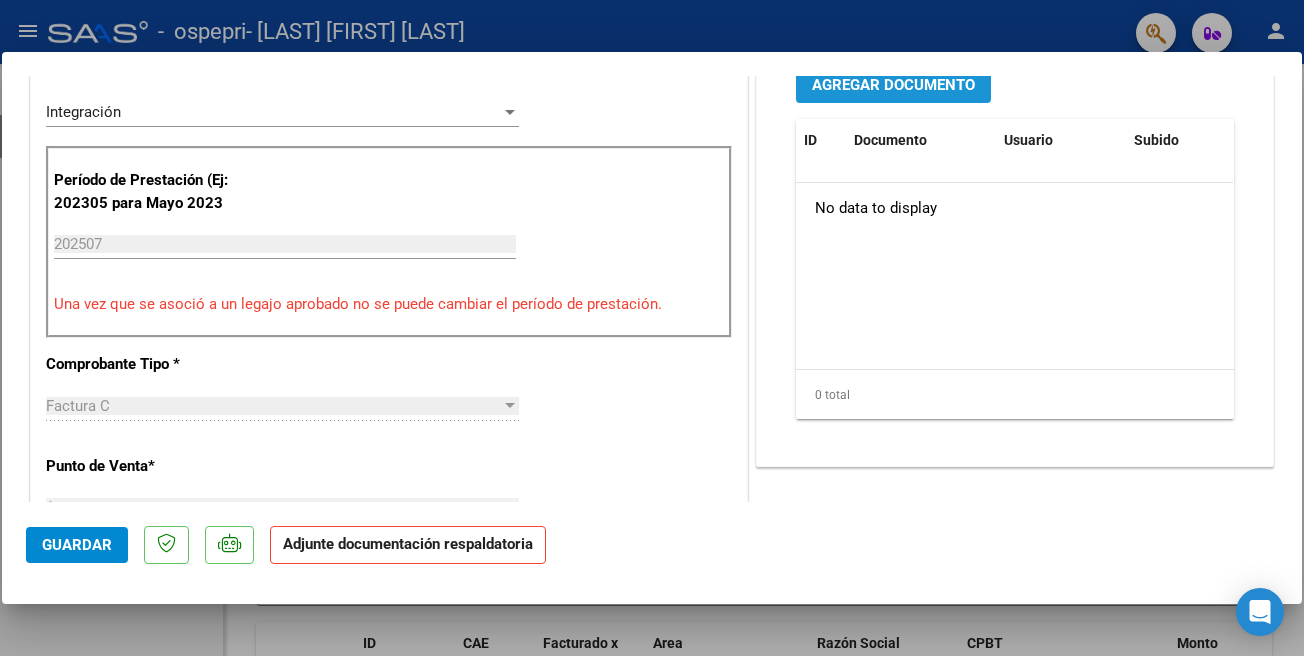 click on "Agregar Documento" at bounding box center (893, 85) 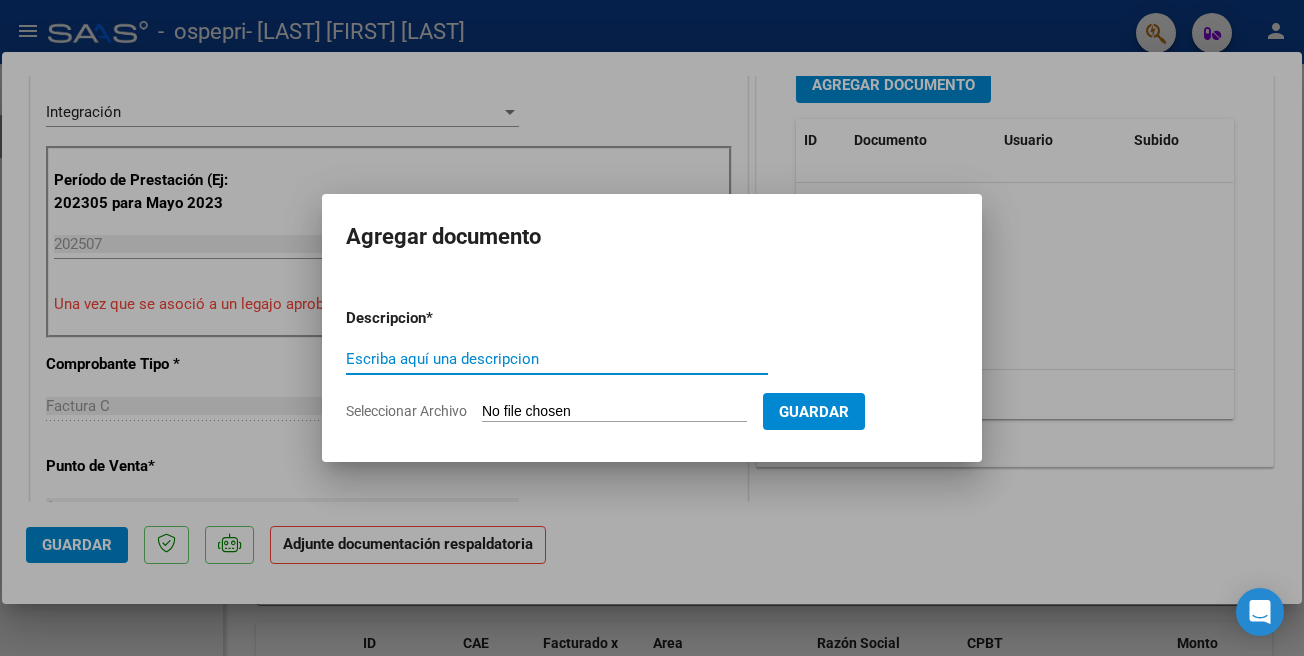 click on "Escriba aquí una descripcion" at bounding box center (557, 359) 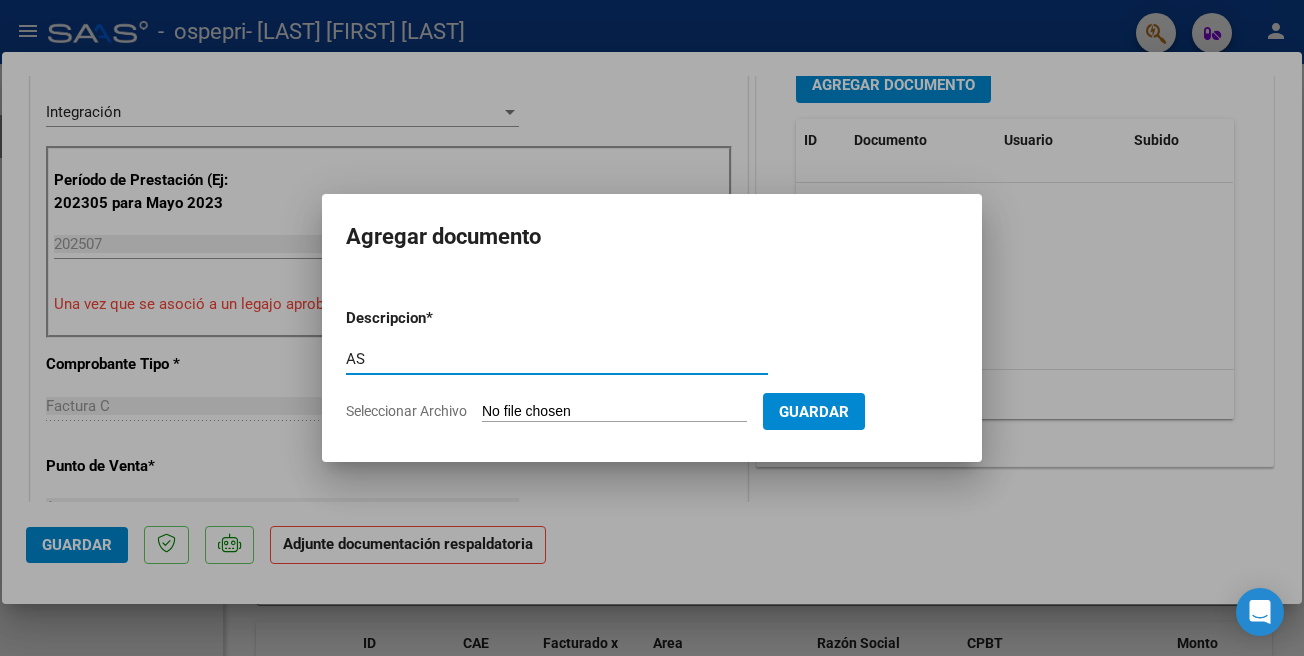 type on "A" 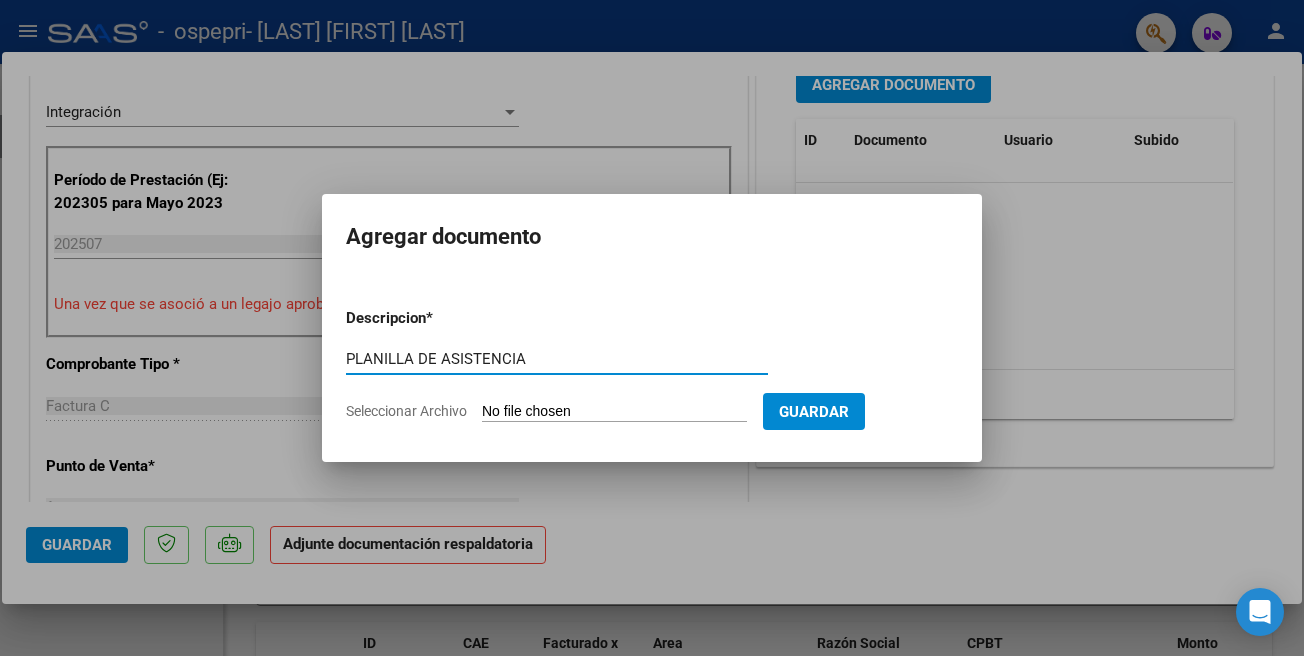 type on "PLANILLA DE ASISTENCIA" 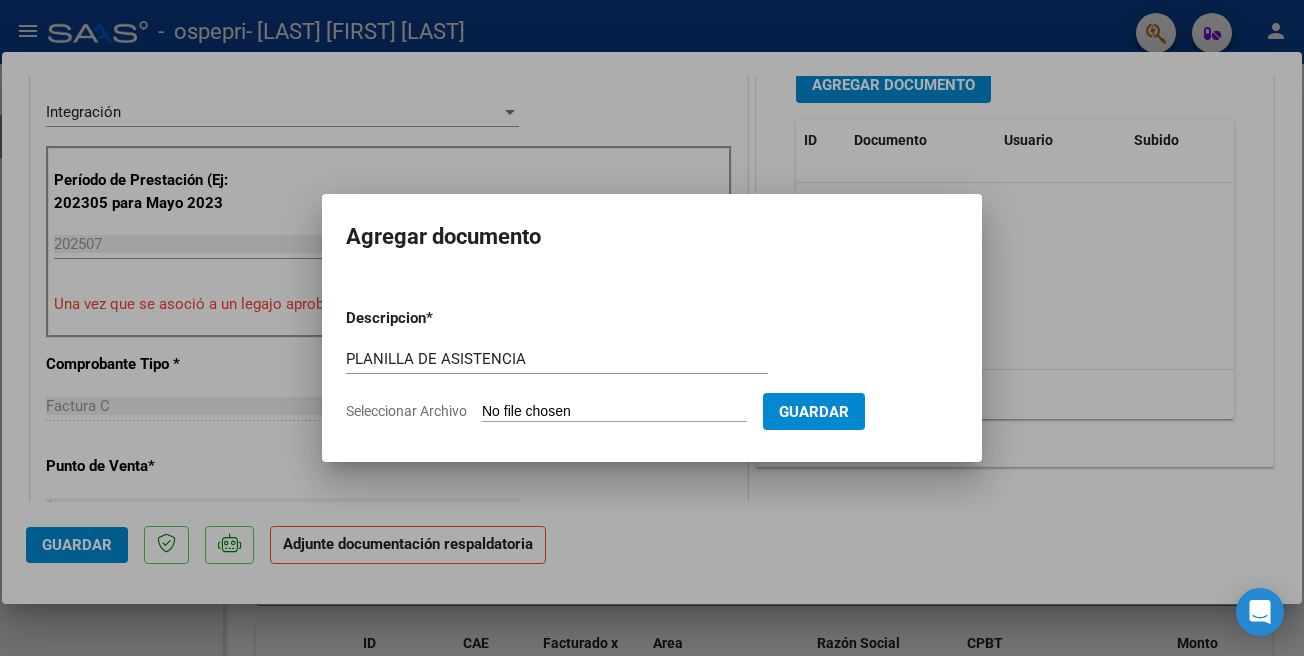 click on "Seleccionar Archivo" at bounding box center (614, 412) 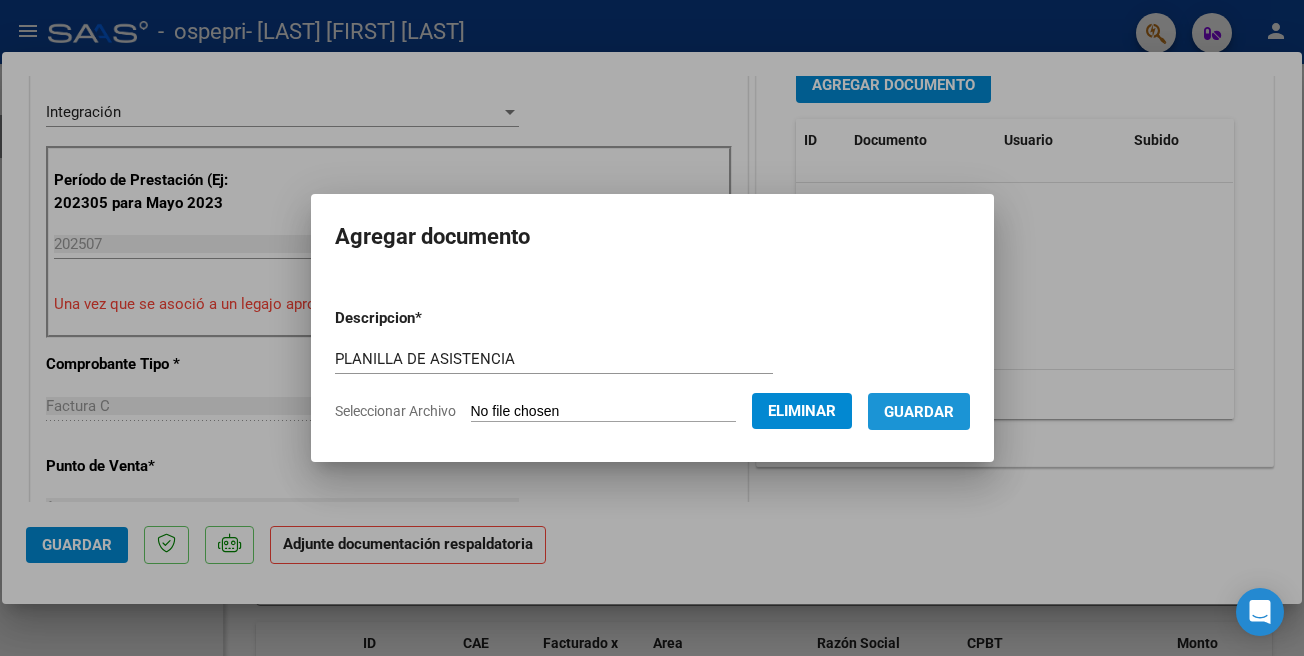 click on "Guardar" at bounding box center [919, 411] 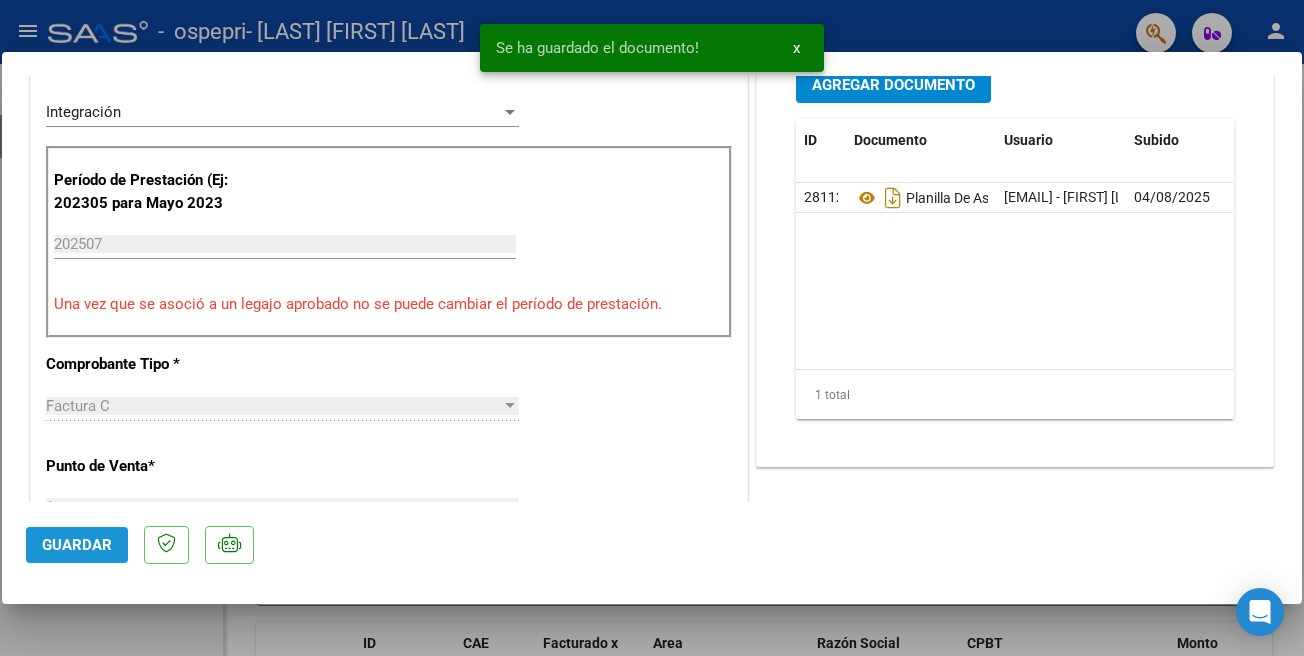 click on "Guardar" 